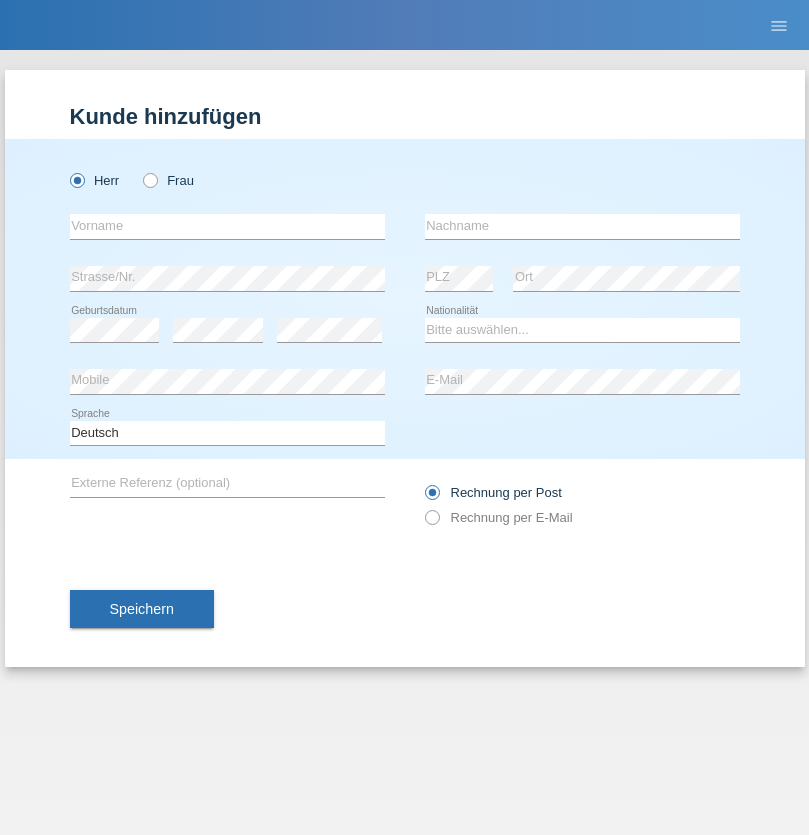 scroll, scrollTop: 0, scrollLeft: 0, axis: both 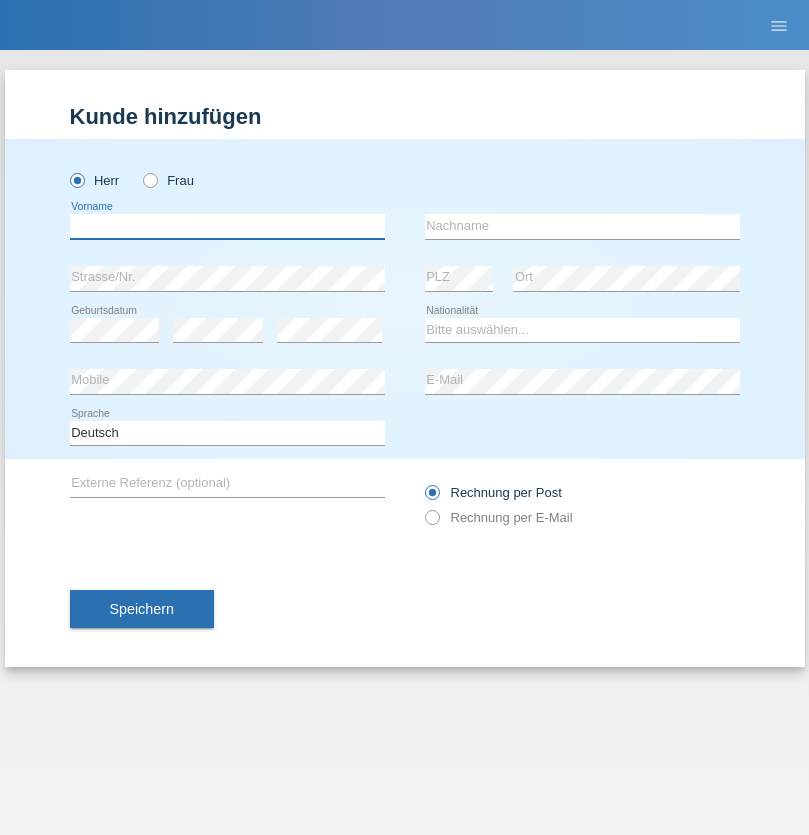 click at bounding box center [227, 226] 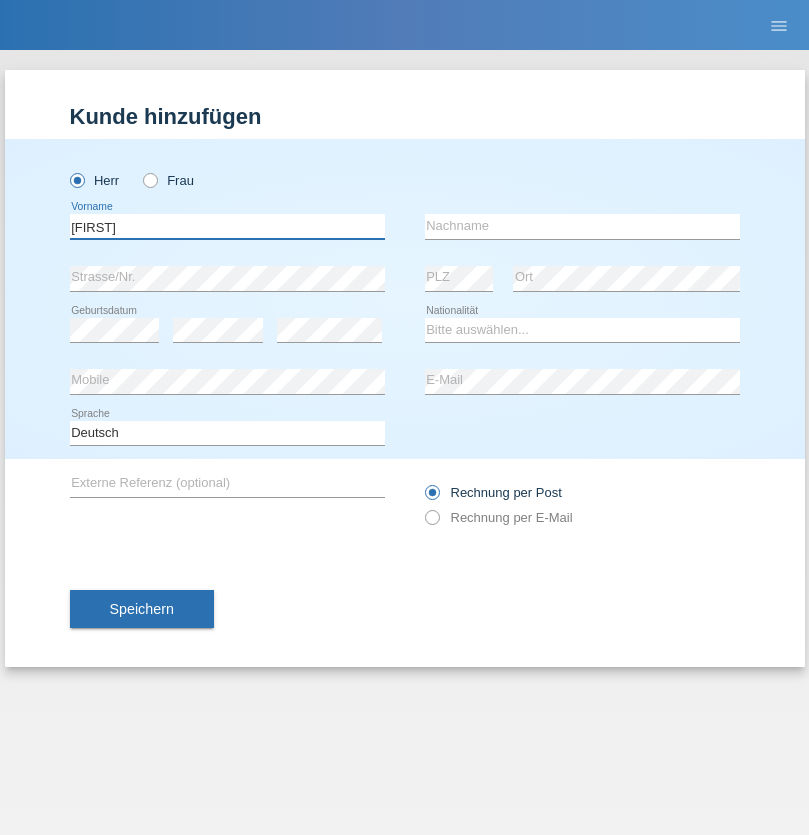 type on "Hugo" 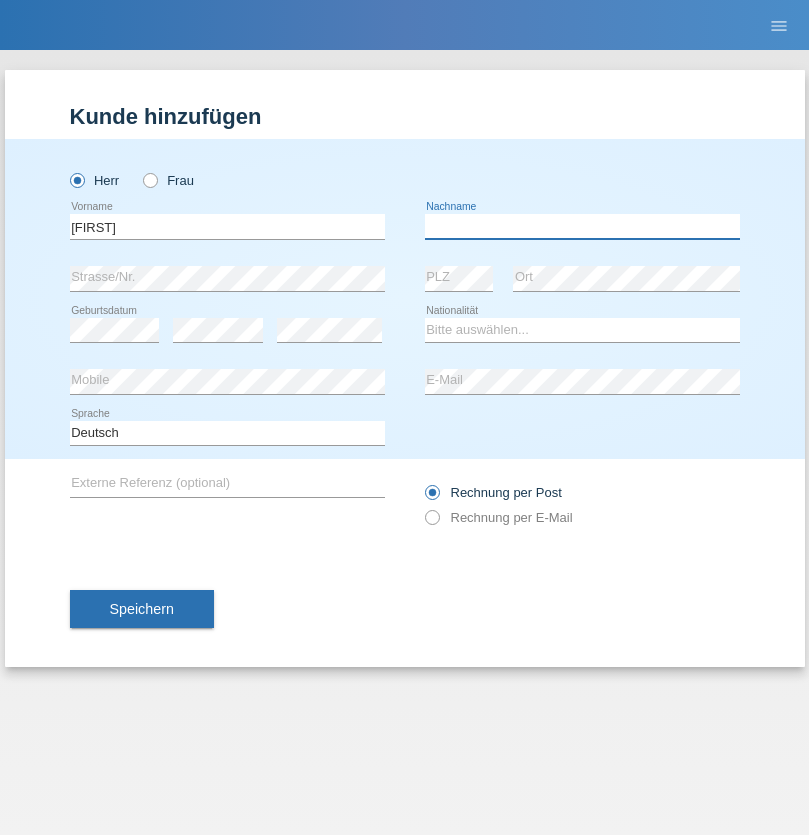 click at bounding box center (582, 226) 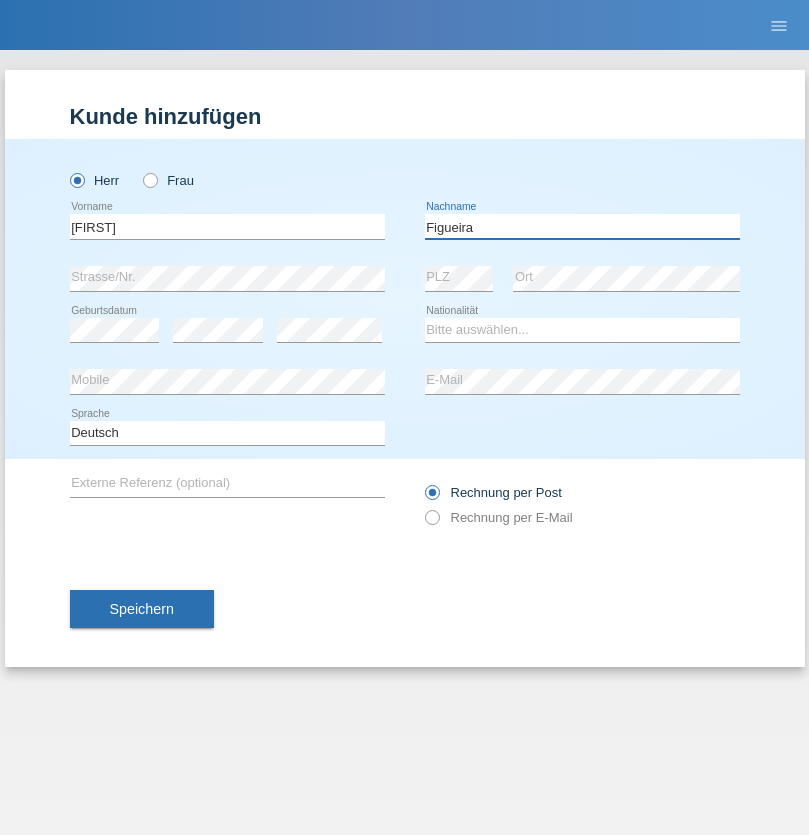 type on "Figueira" 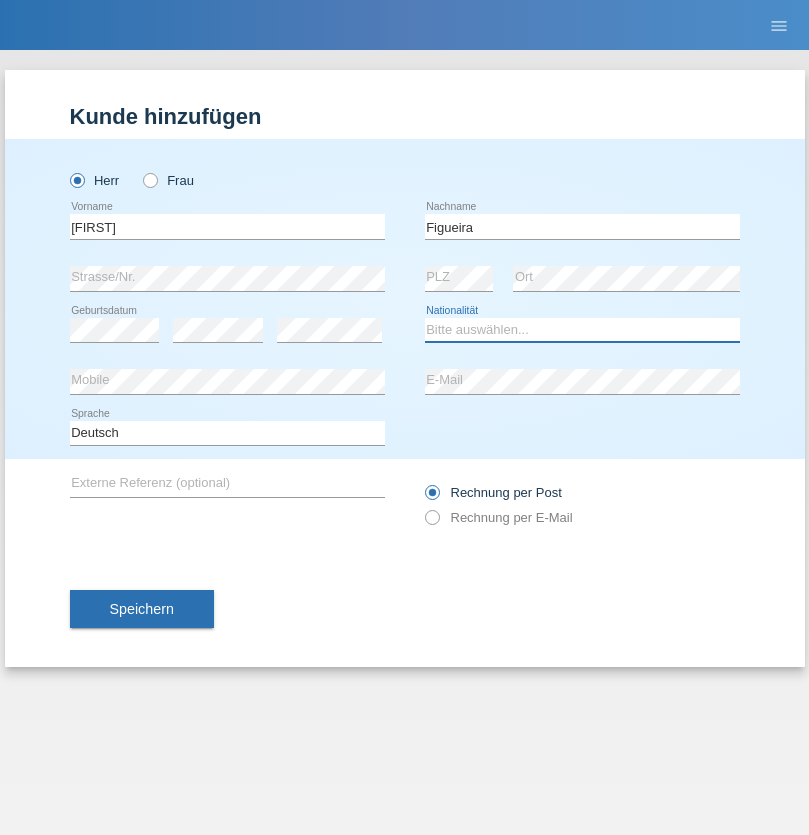 select on "PT" 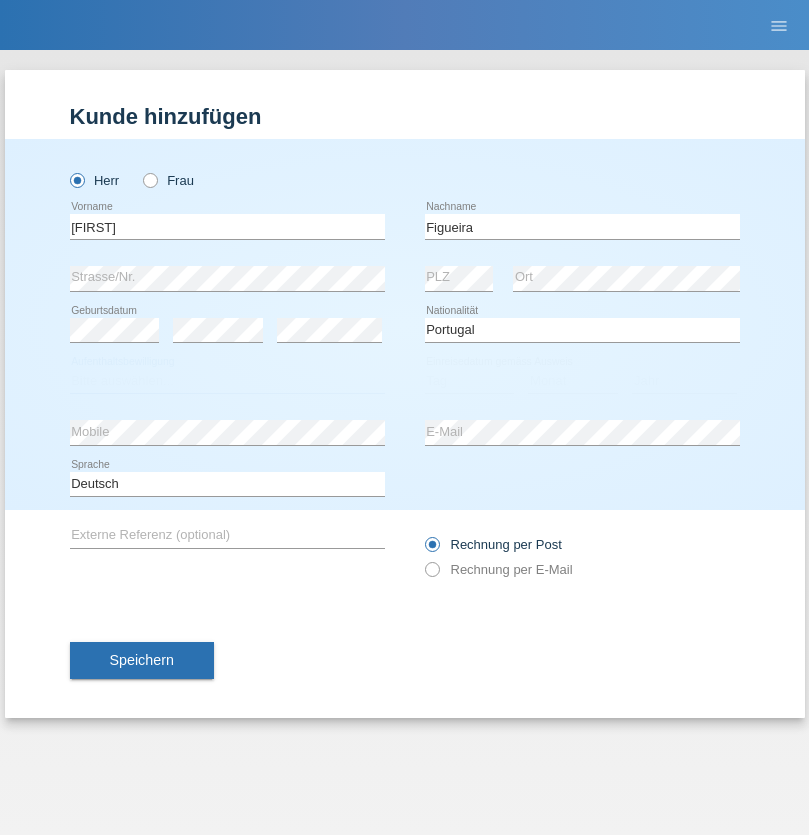 select on "C" 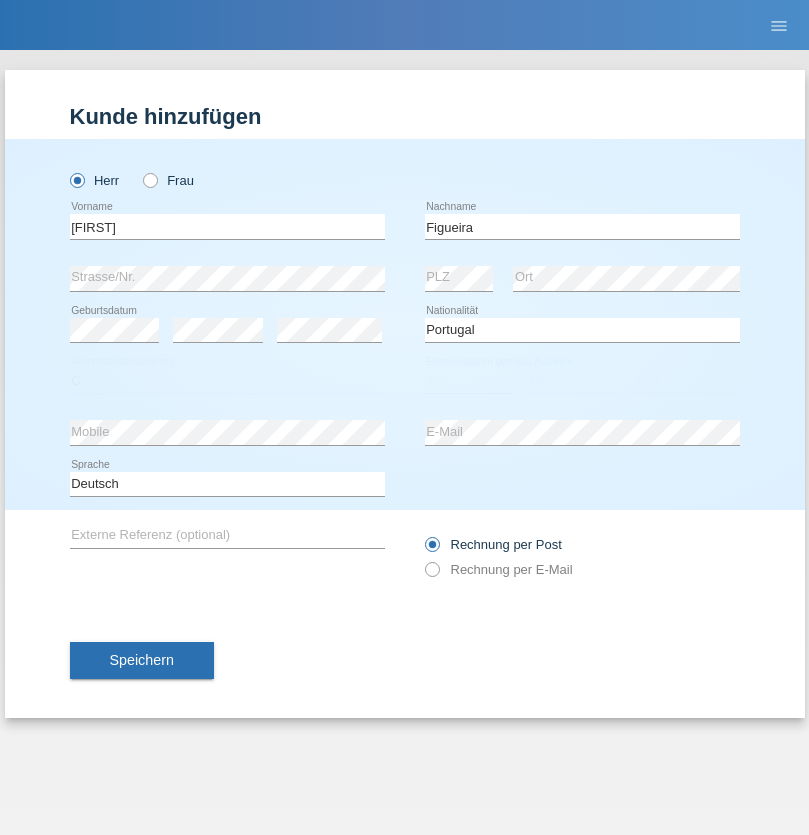 select on "04" 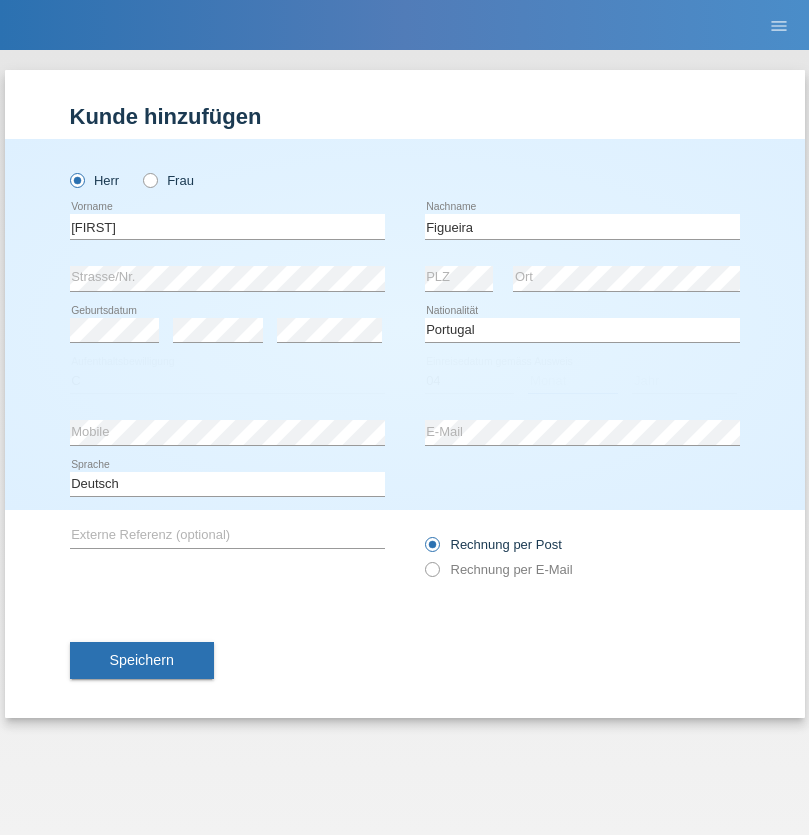 select on "02" 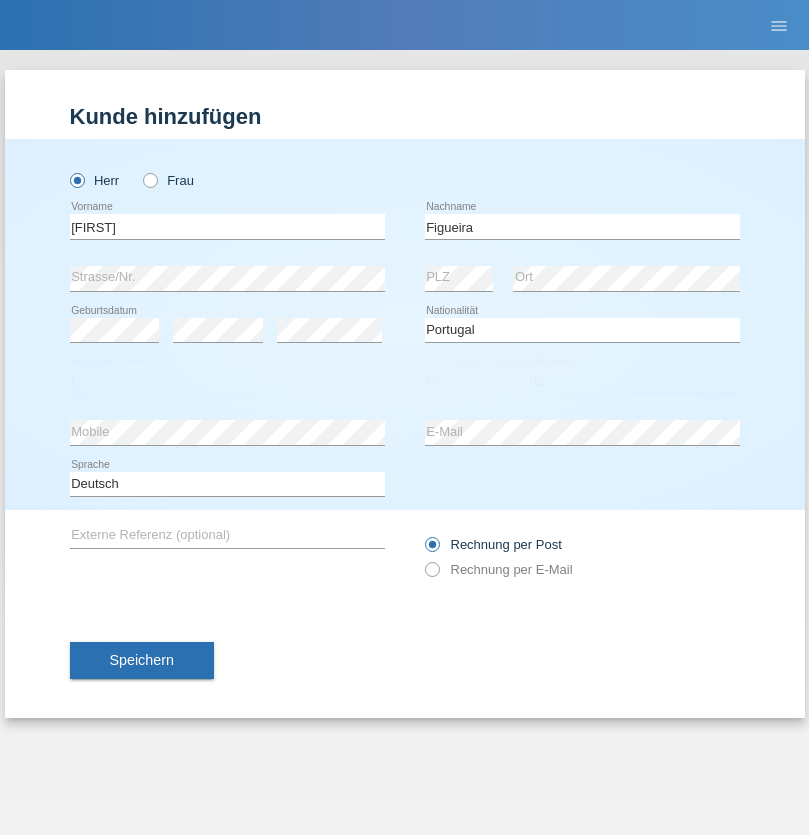 select on "2012" 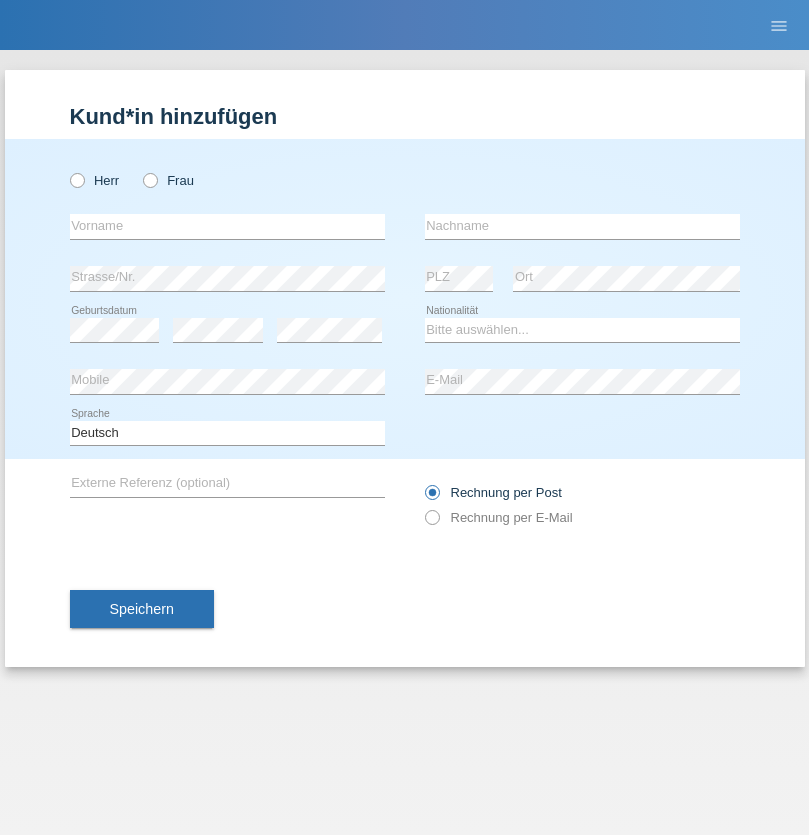 scroll, scrollTop: 0, scrollLeft: 0, axis: both 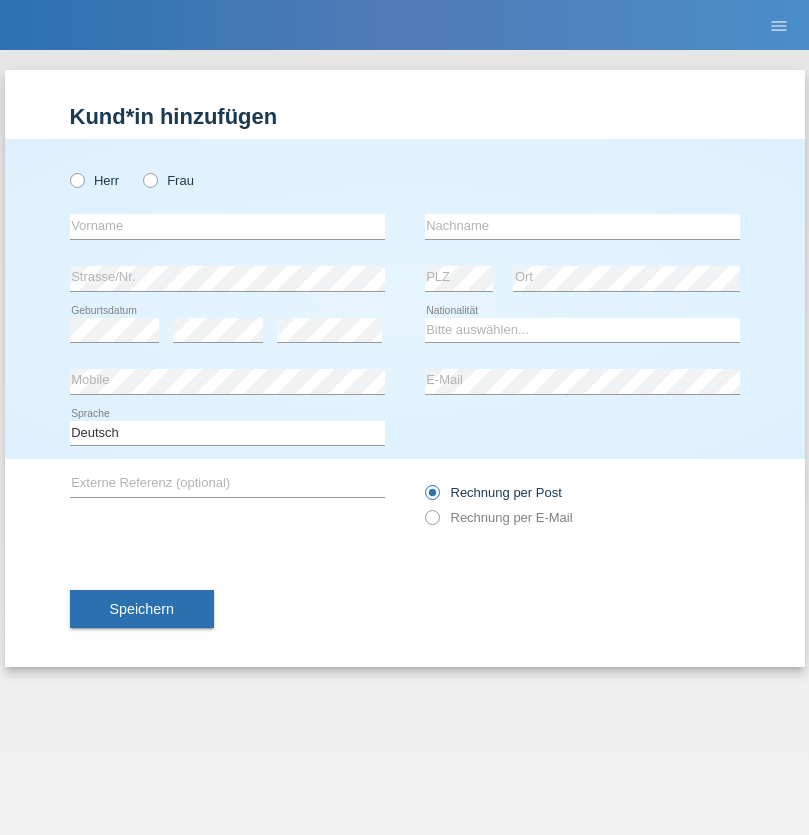 radio on "true" 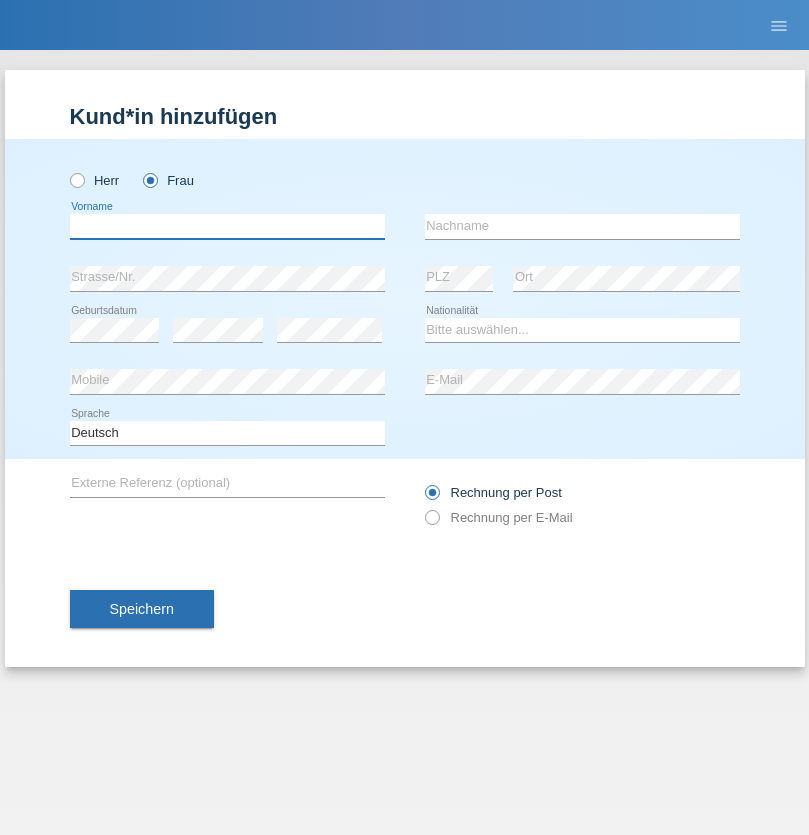 click at bounding box center (227, 226) 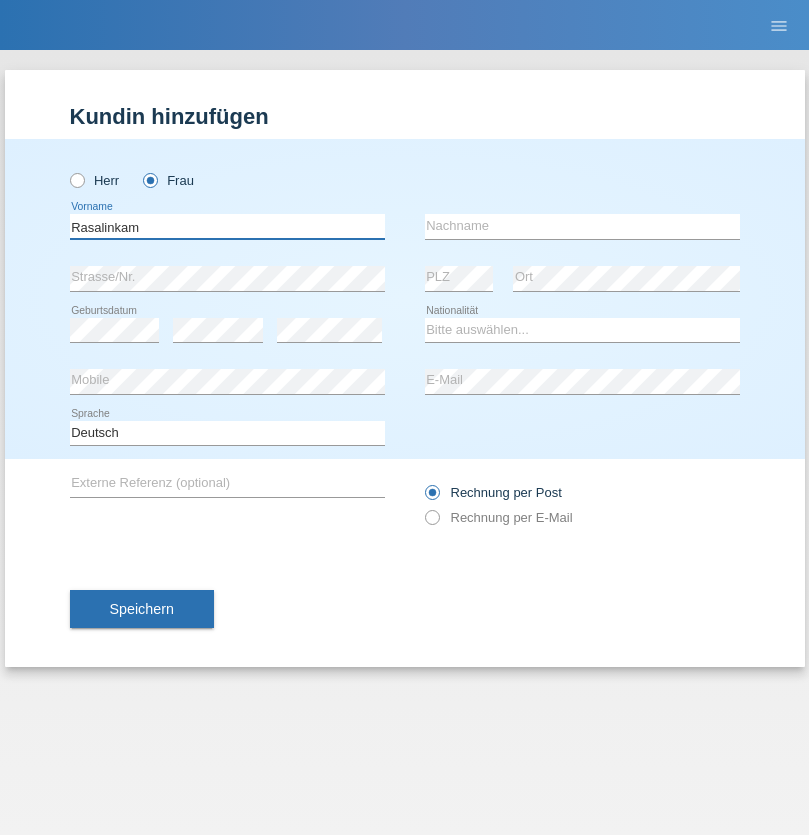 type on "Rasalinkam" 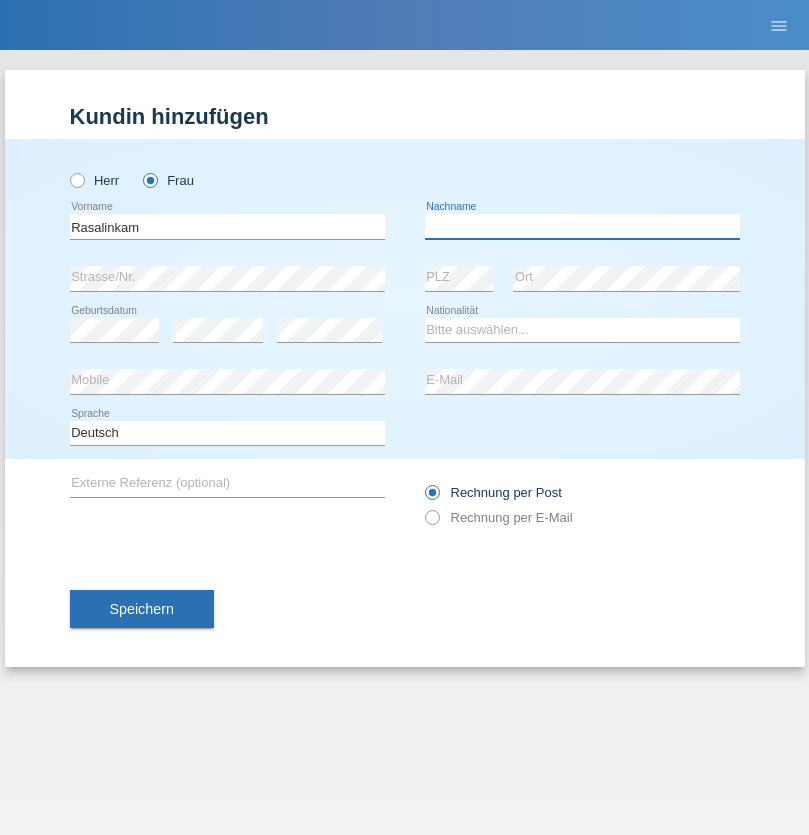 click at bounding box center (582, 226) 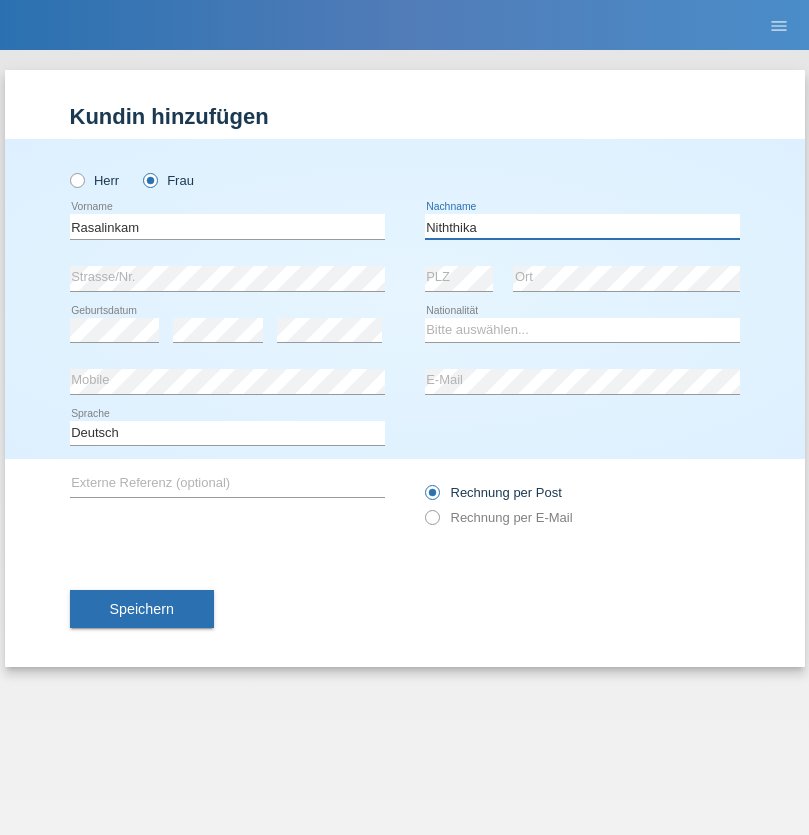 type on "Niththika" 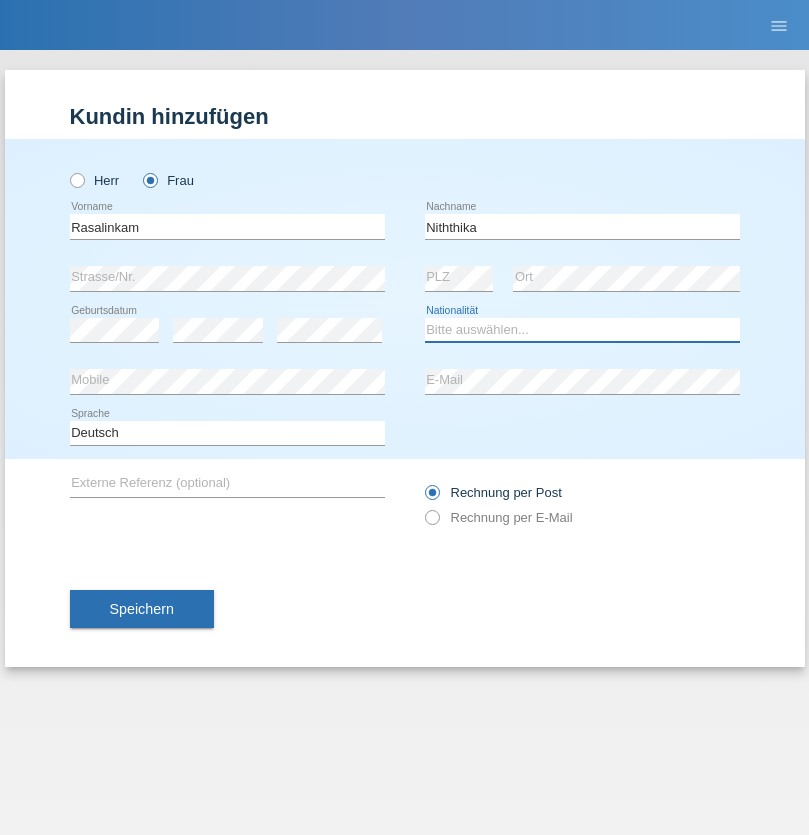 select on "LK" 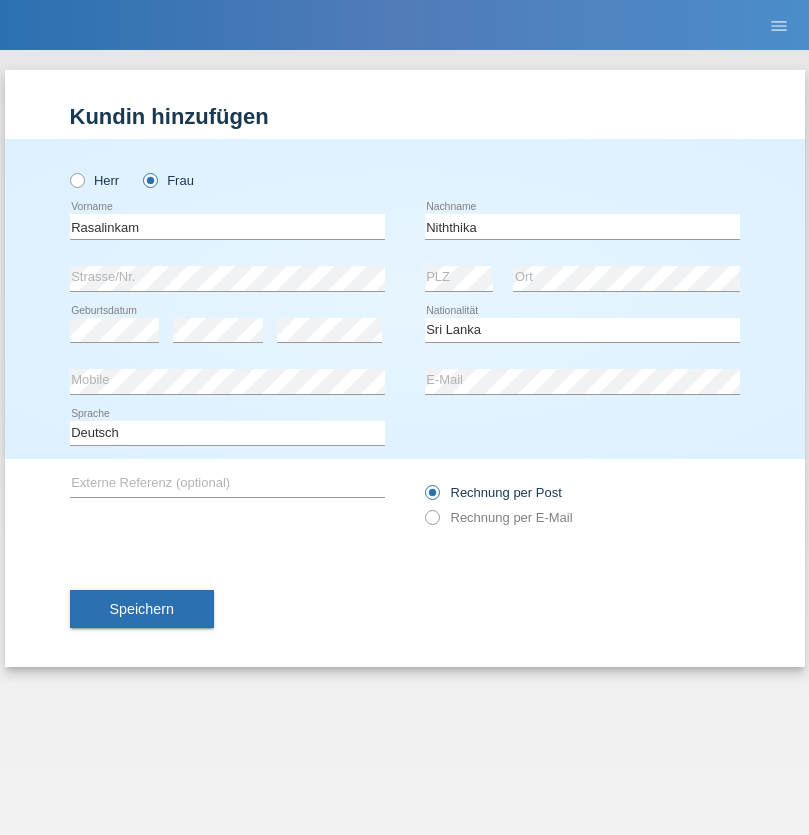 select on "C" 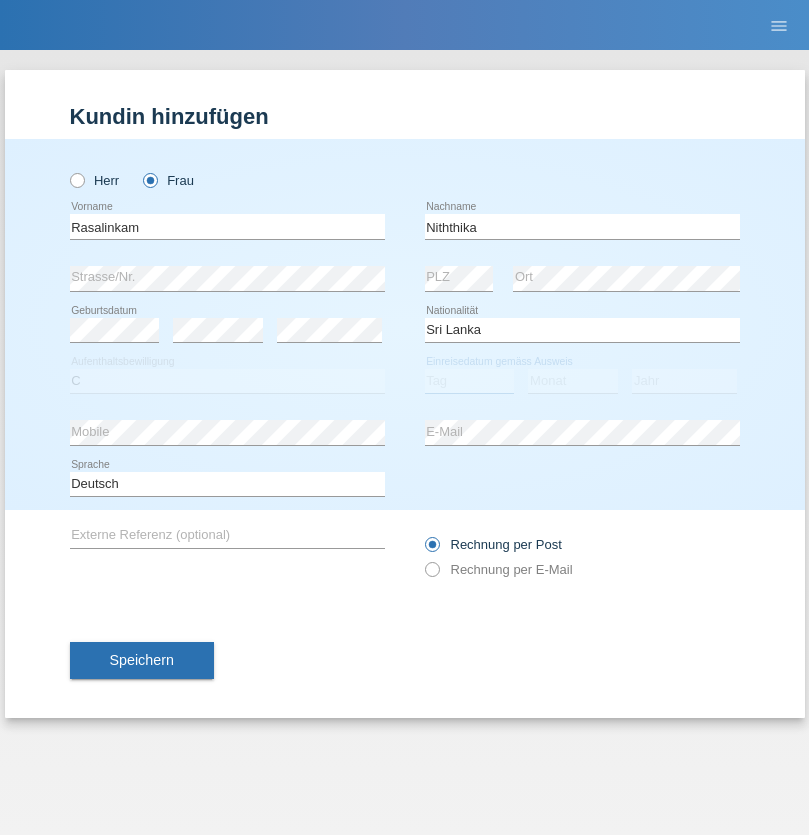 select on "03" 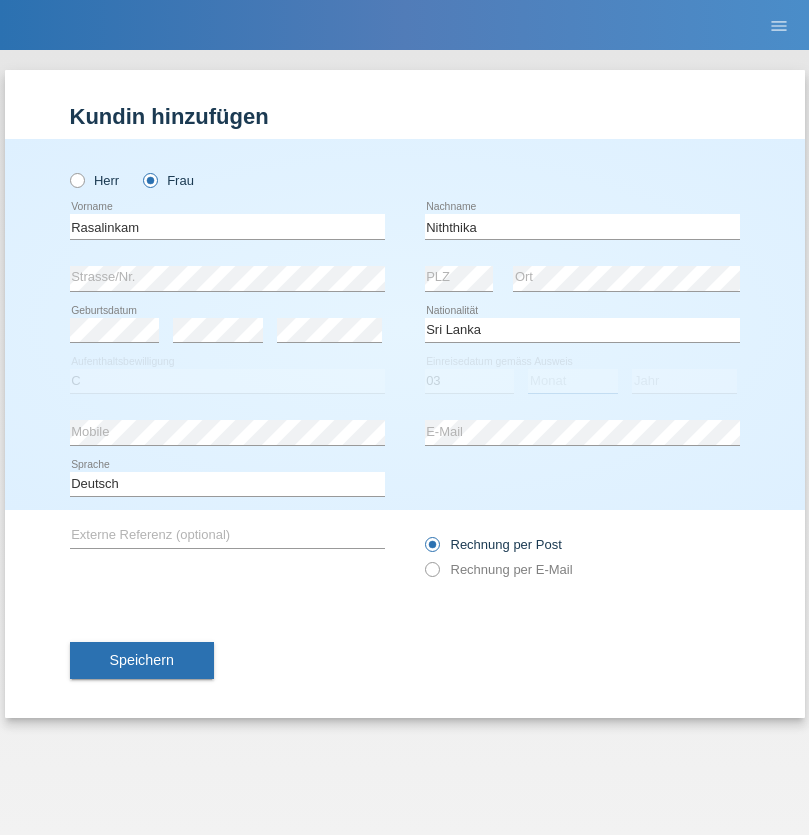 select on "08" 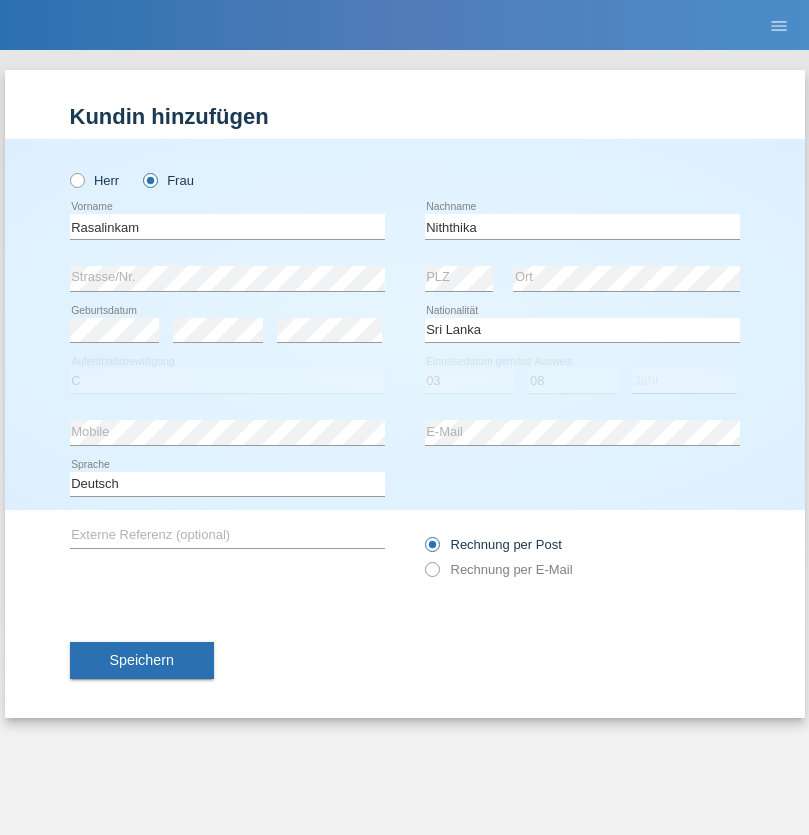 select on "2021" 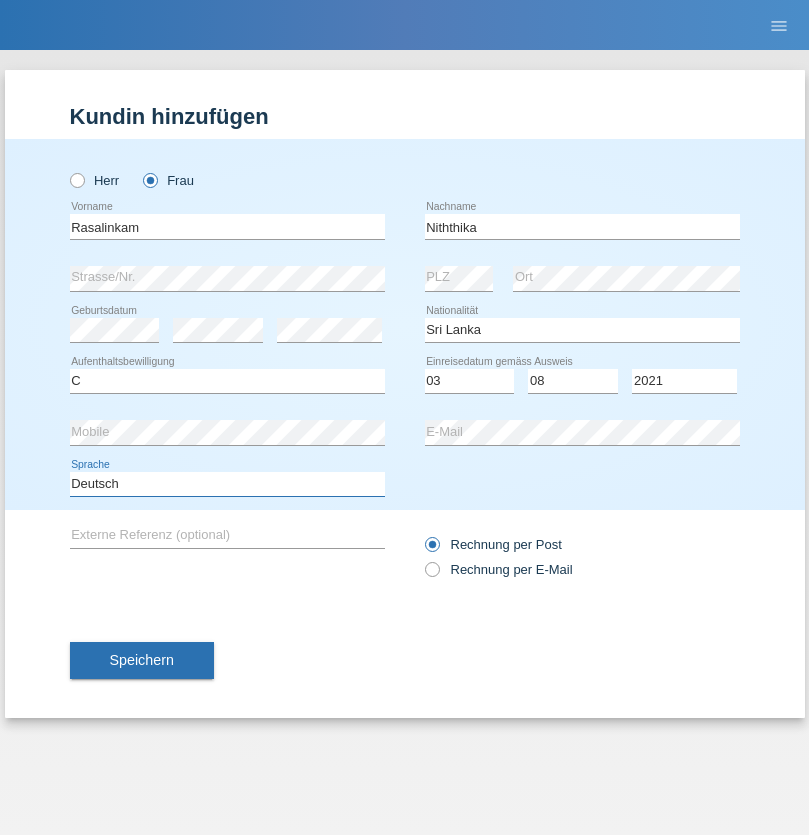 select on "en" 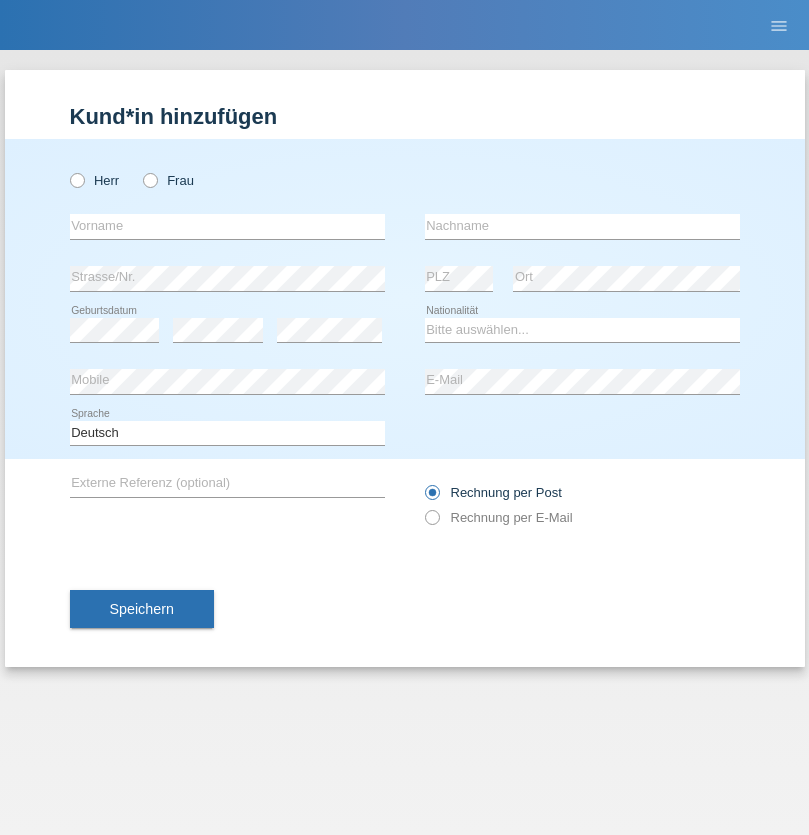 scroll, scrollTop: 0, scrollLeft: 0, axis: both 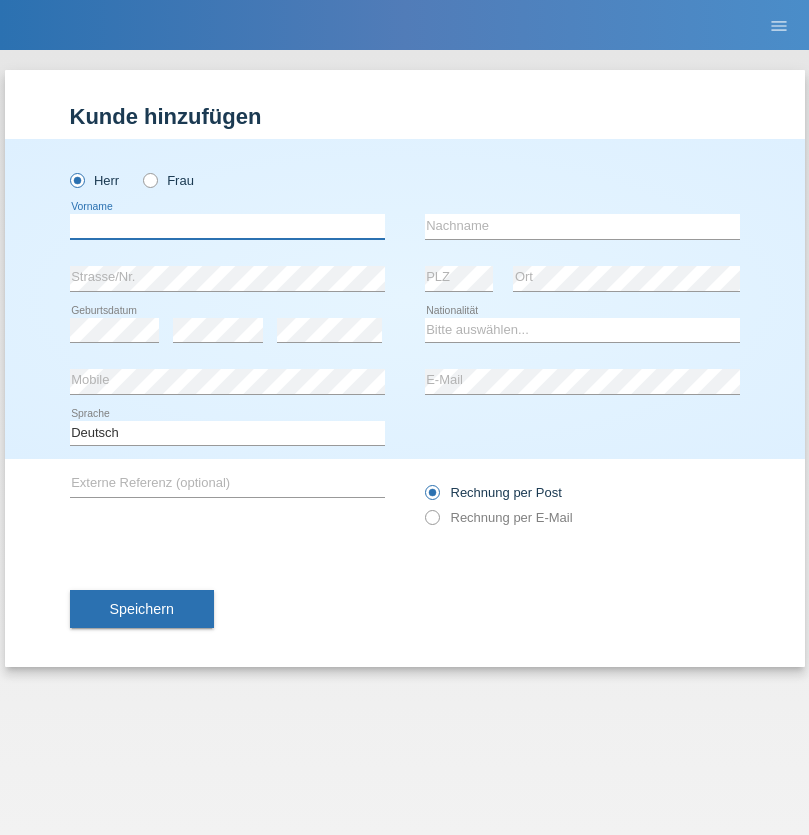 click at bounding box center [227, 226] 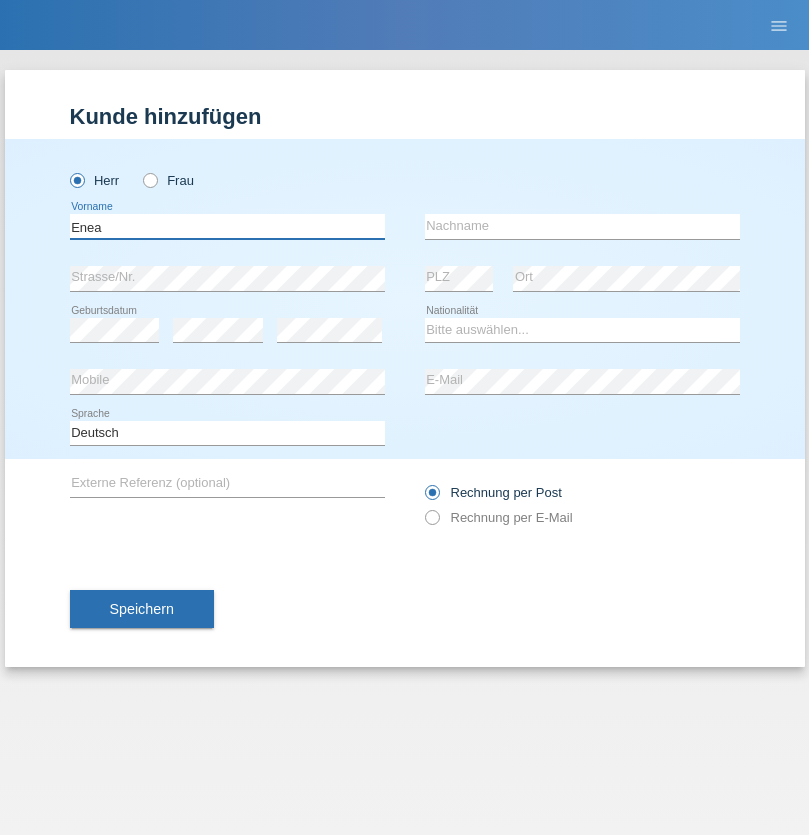 type on "Enea" 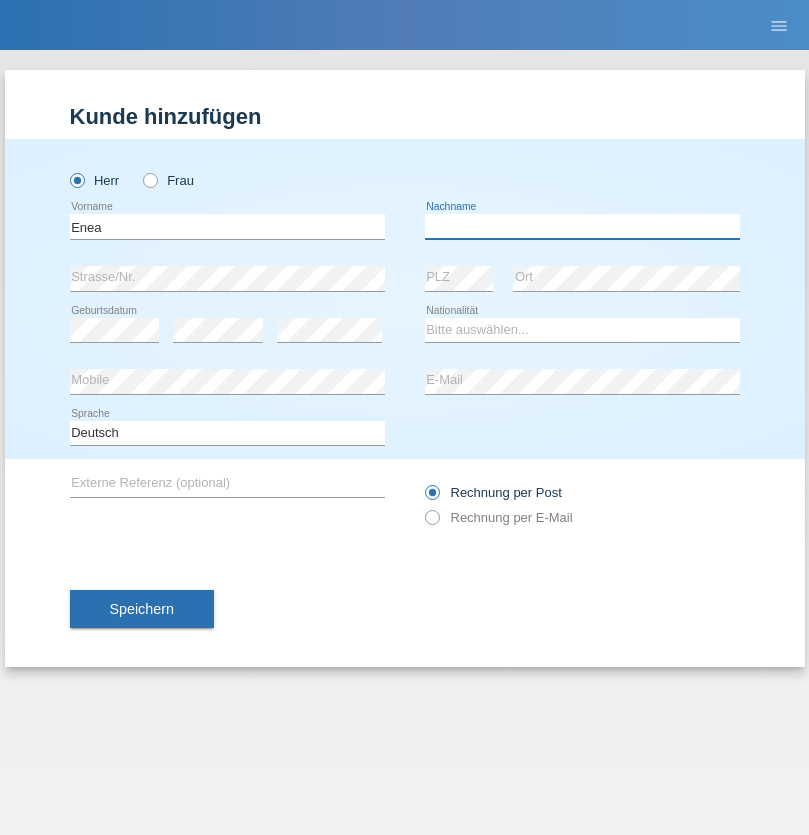 click at bounding box center [582, 226] 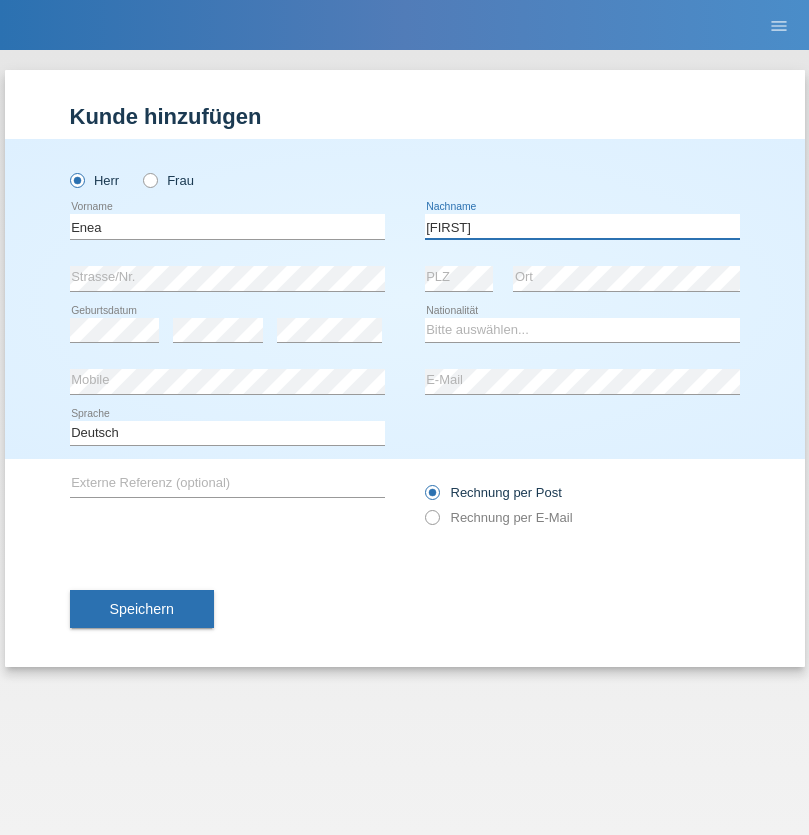 type on "[FIRST]" 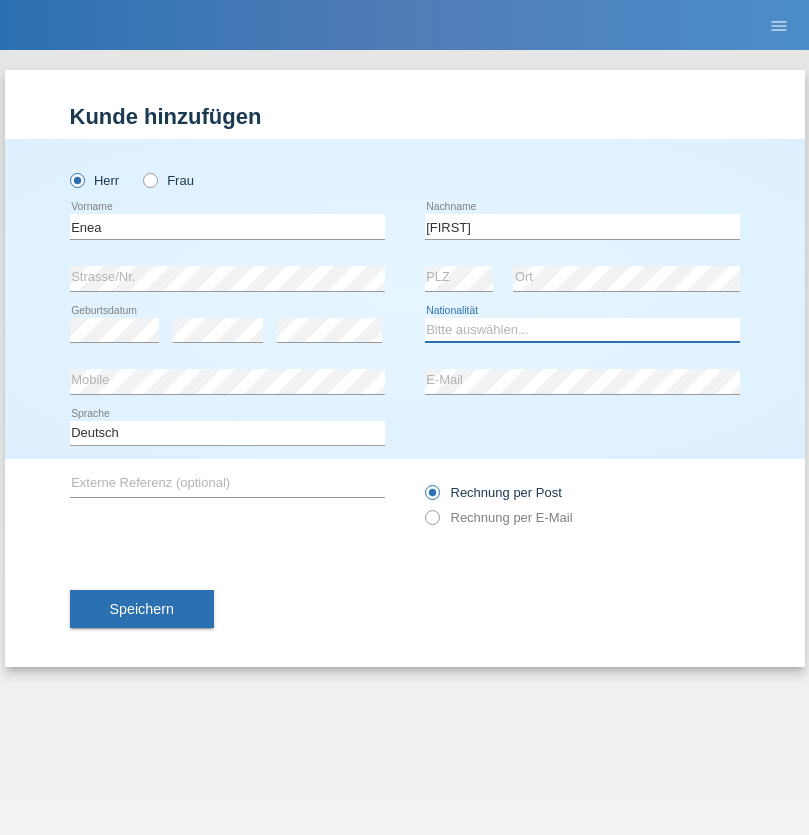 select on "OM" 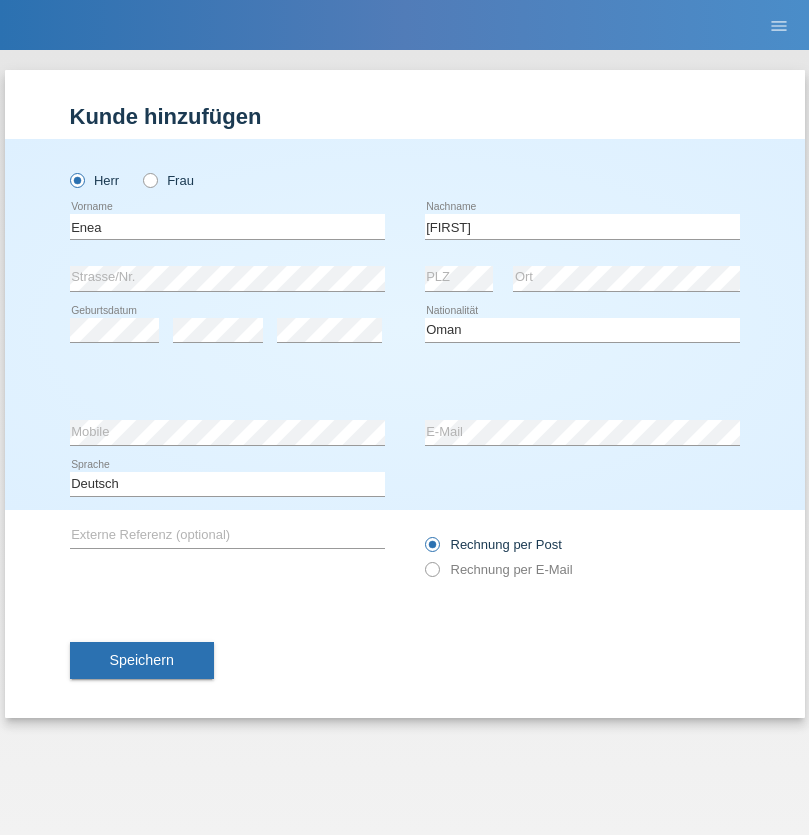 select on "C" 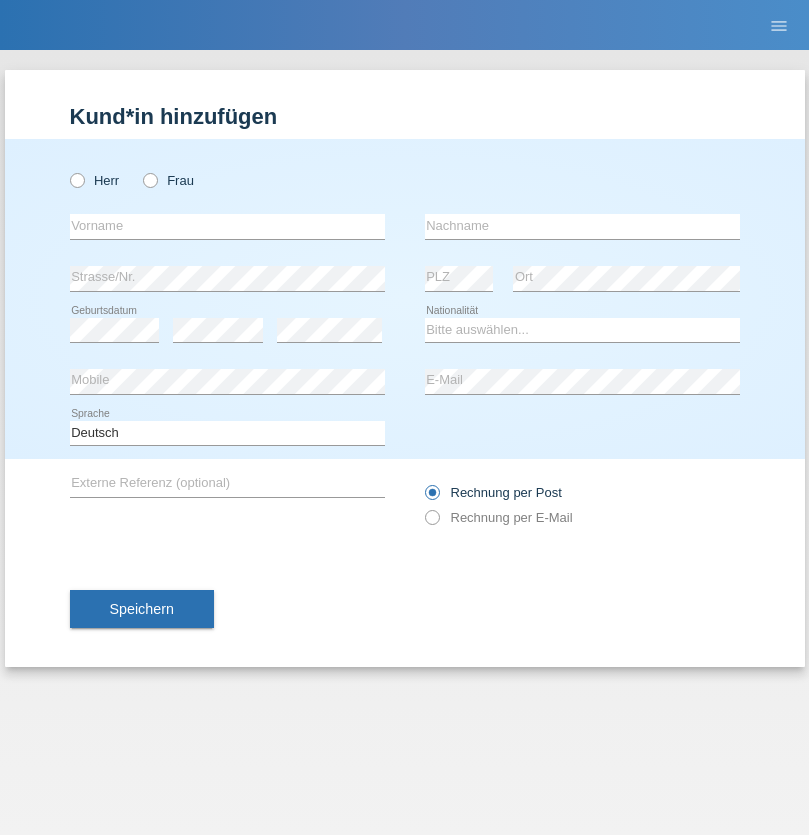 scroll, scrollTop: 0, scrollLeft: 0, axis: both 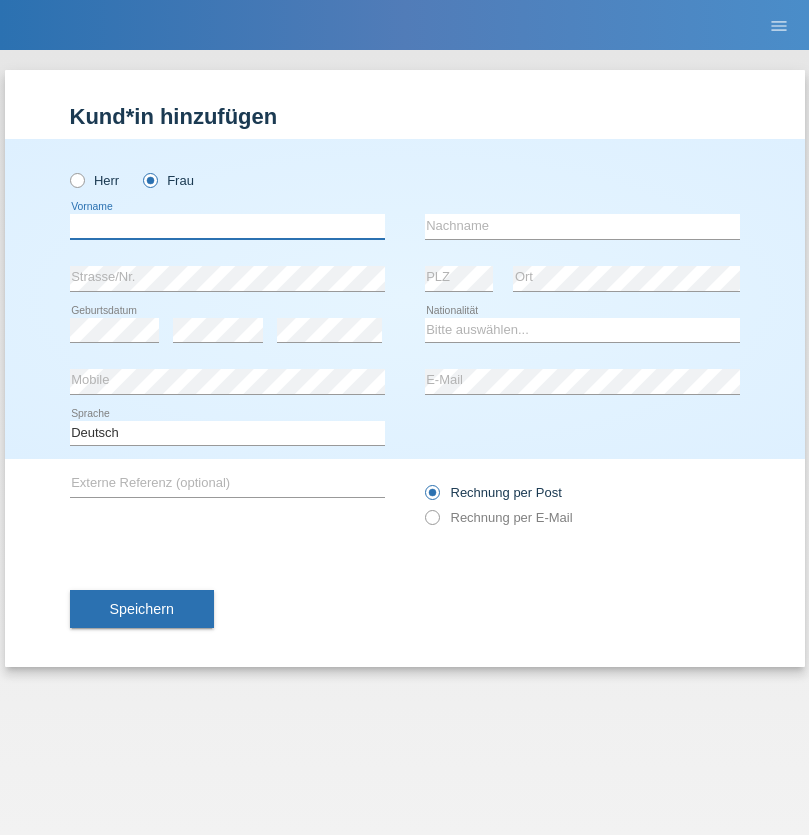 click at bounding box center [227, 226] 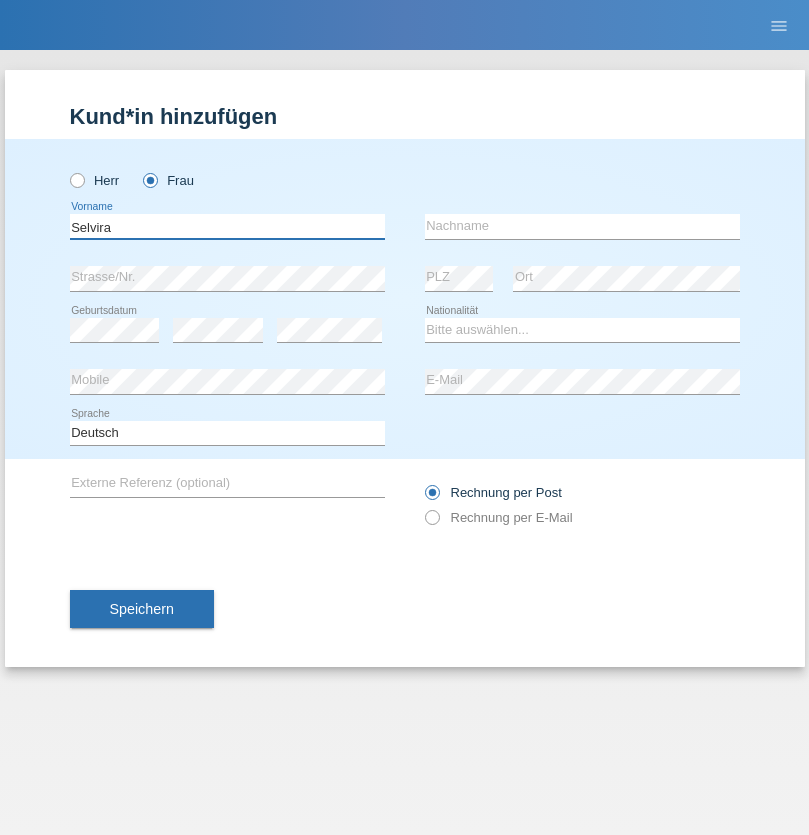 type on "Selvira" 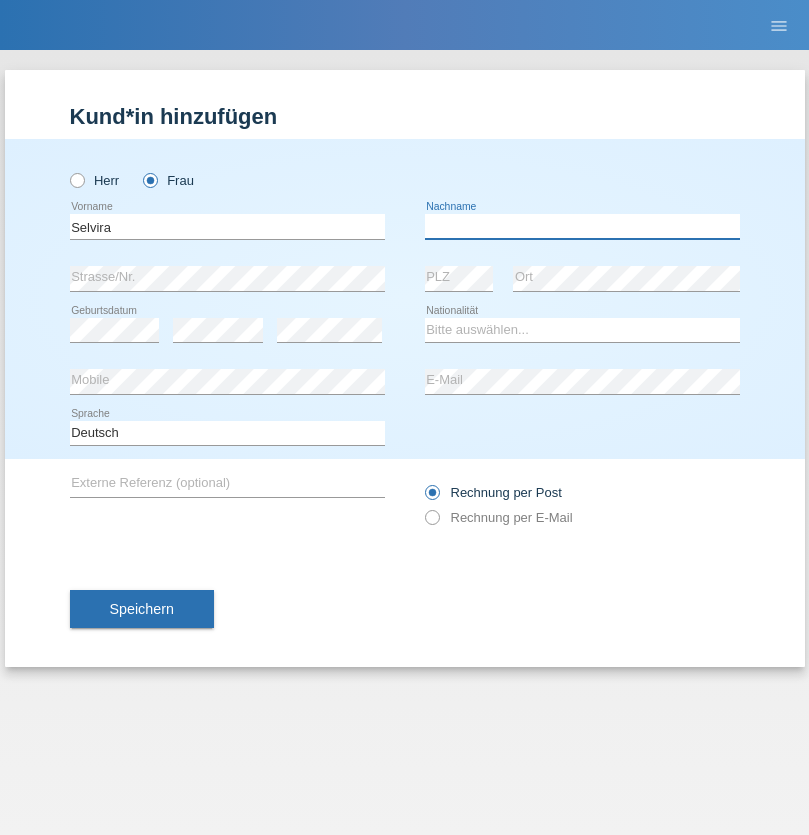 click at bounding box center (582, 226) 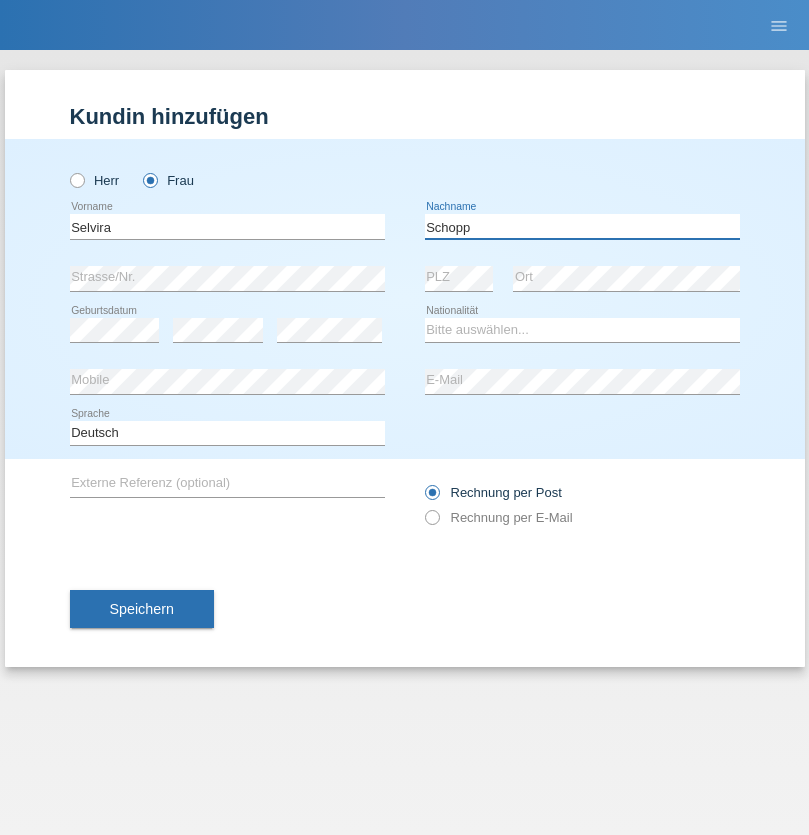 type on "Schopp" 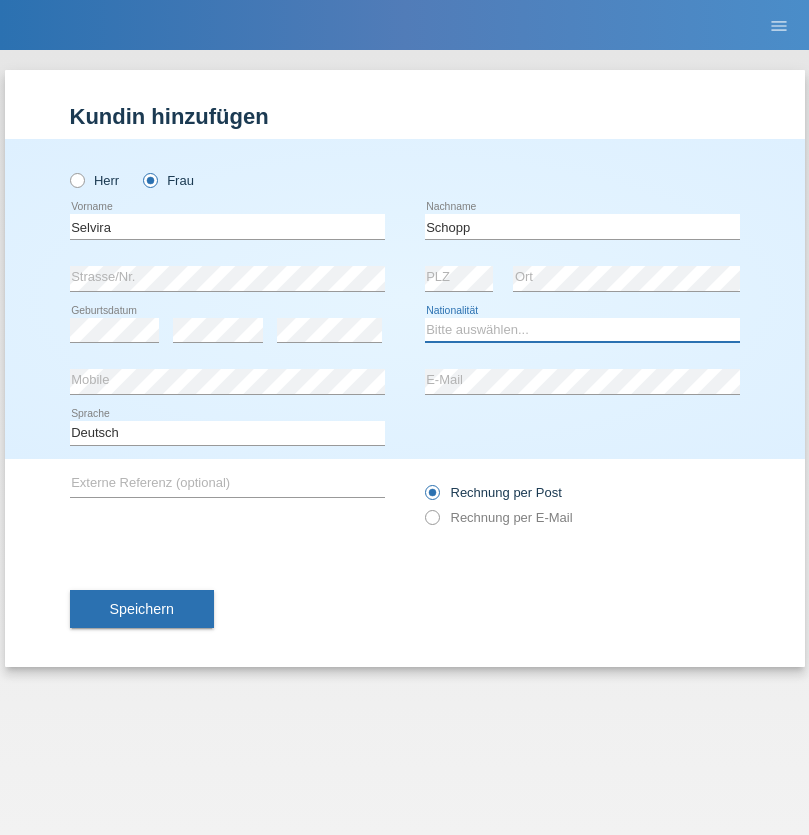 select on "CH" 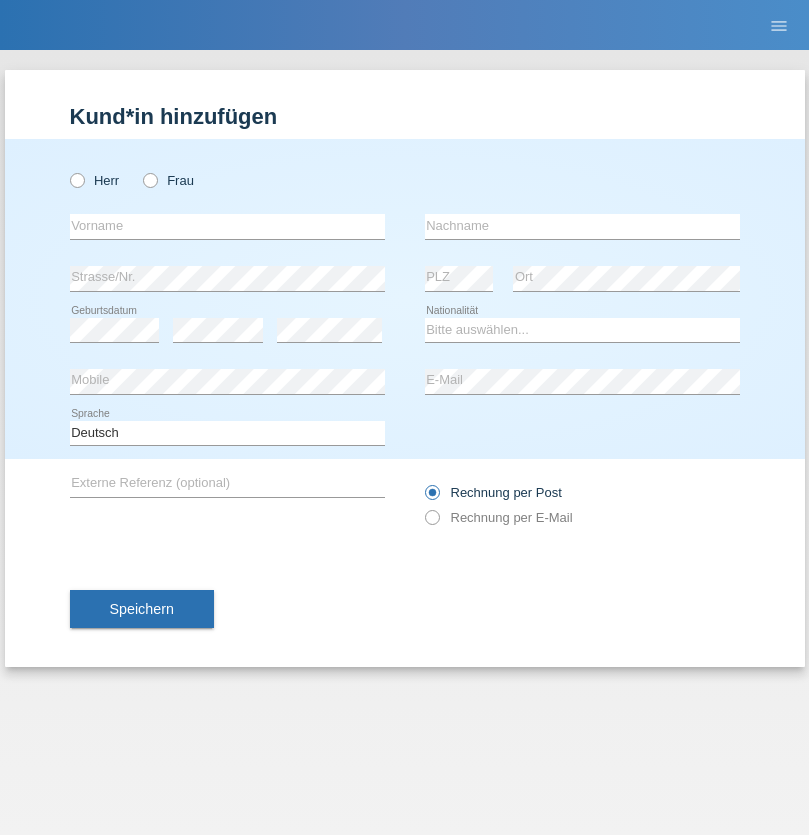 scroll, scrollTop: 0, scrollLeft: 0, axis: both 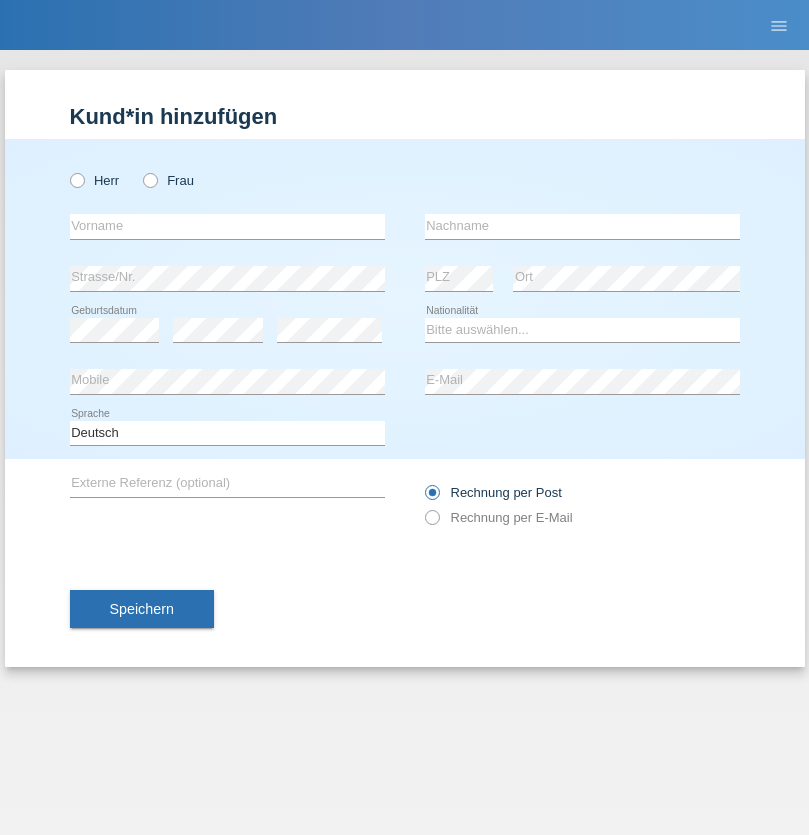 radio on "true" 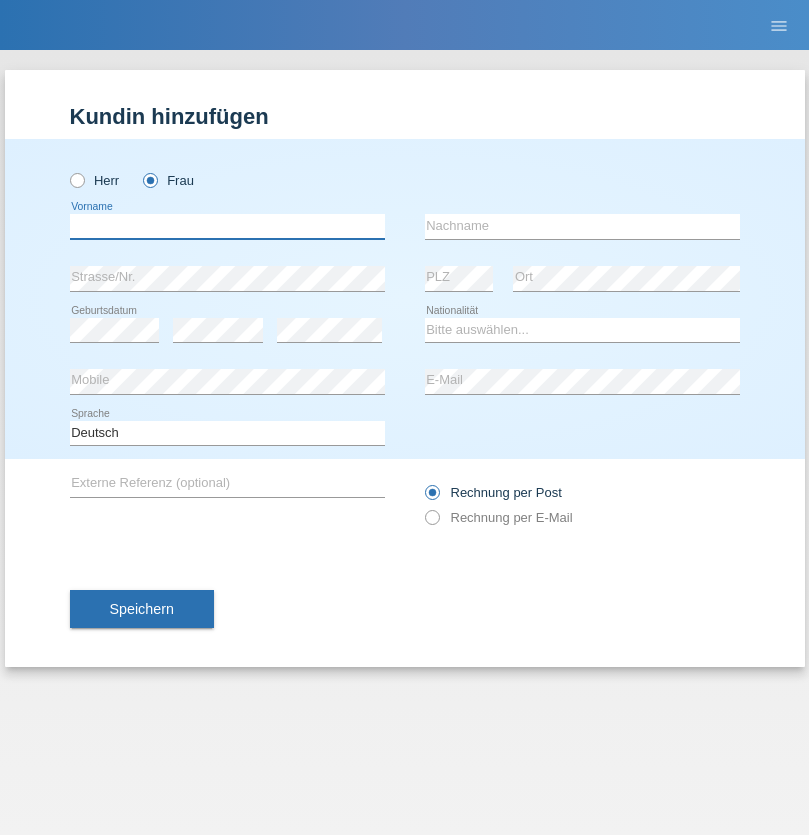 click at bounding box center (227, 226) 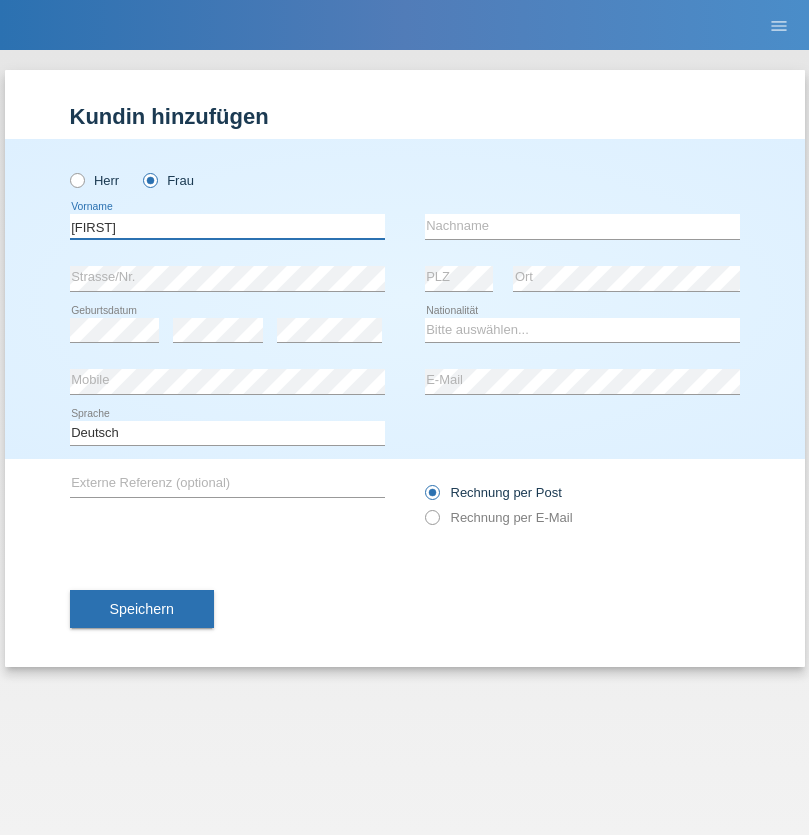 type on "MICHAELA" 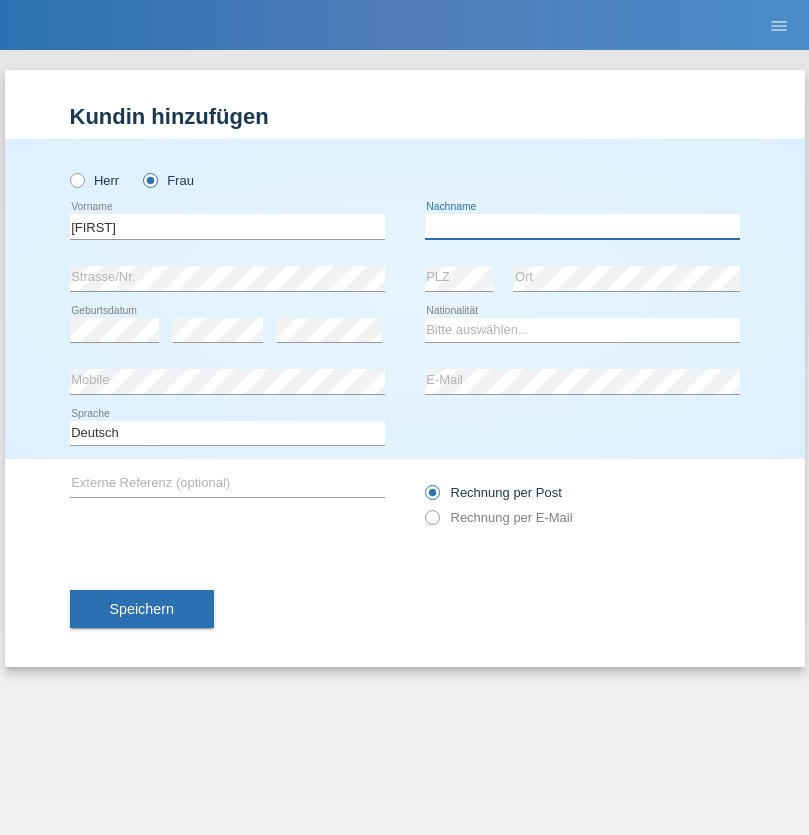 click at bounding box center [582, 226] 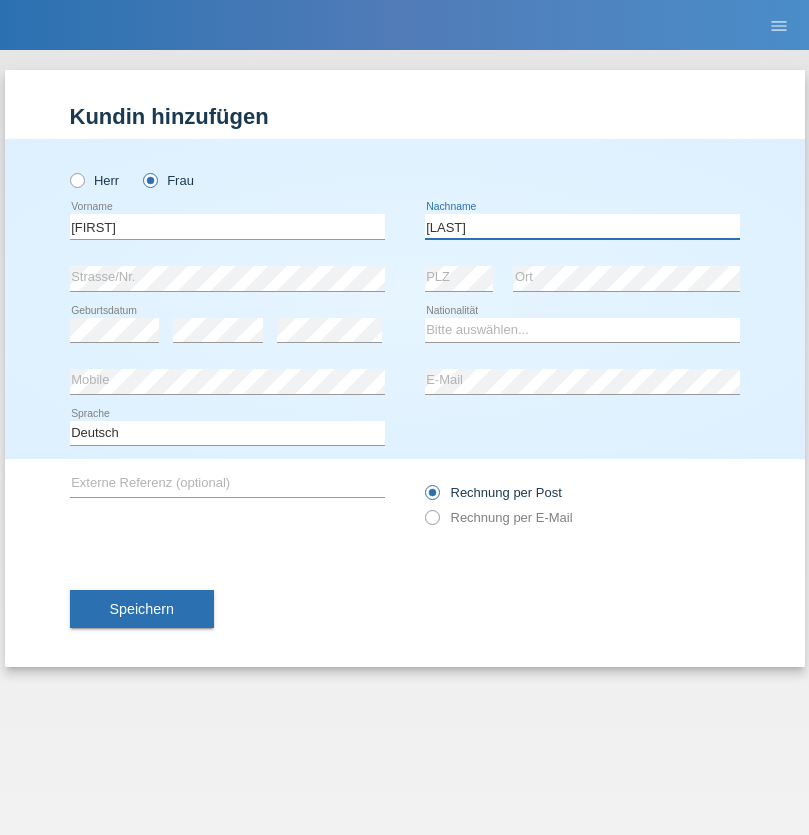 type on "BERNATOVA" 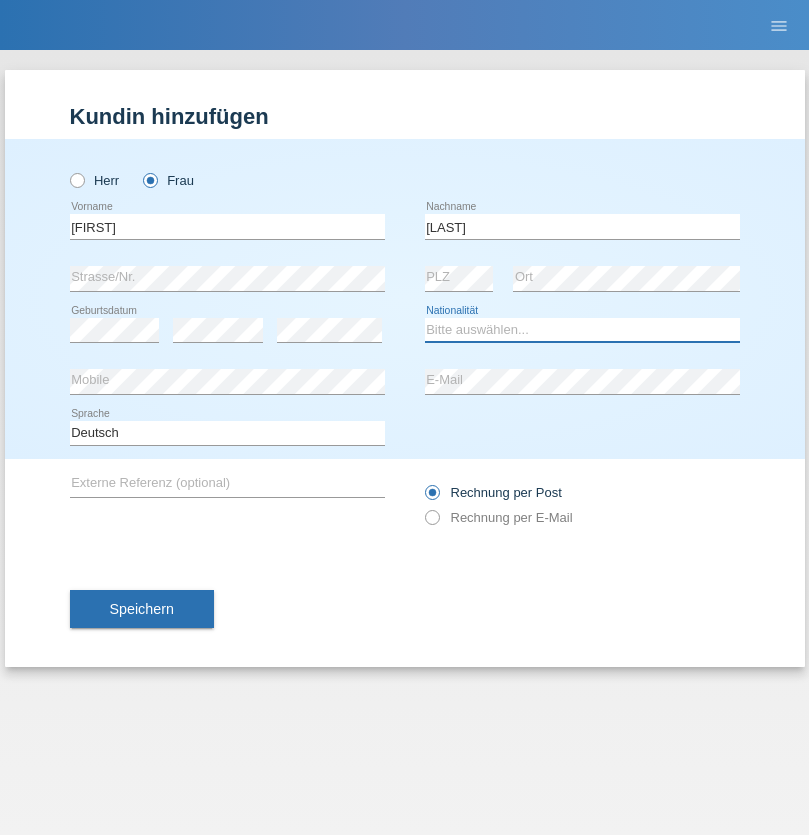 select on "SK" 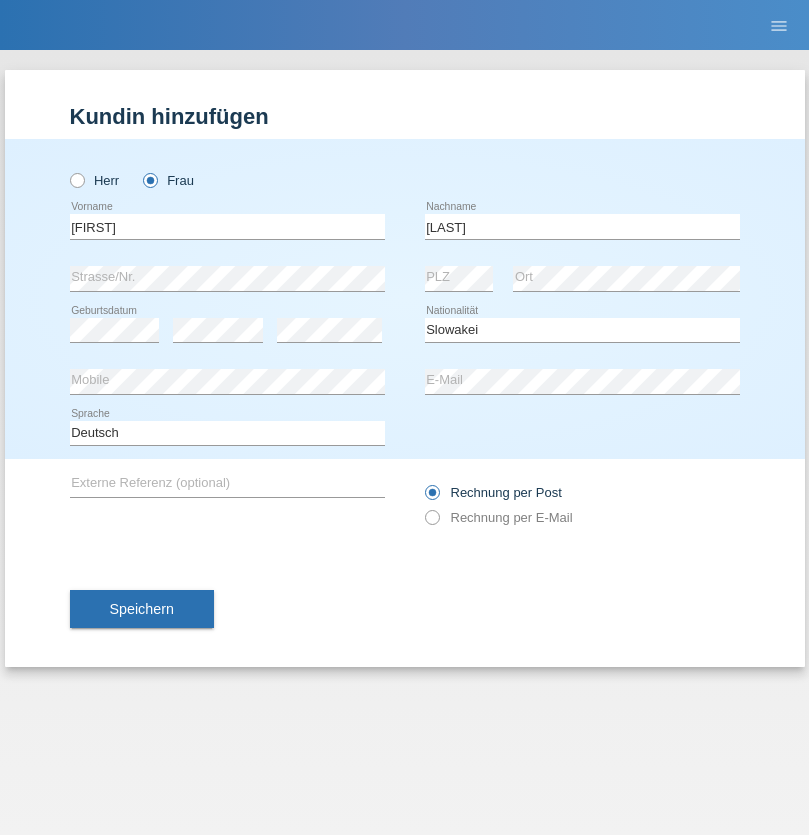 select on "C" 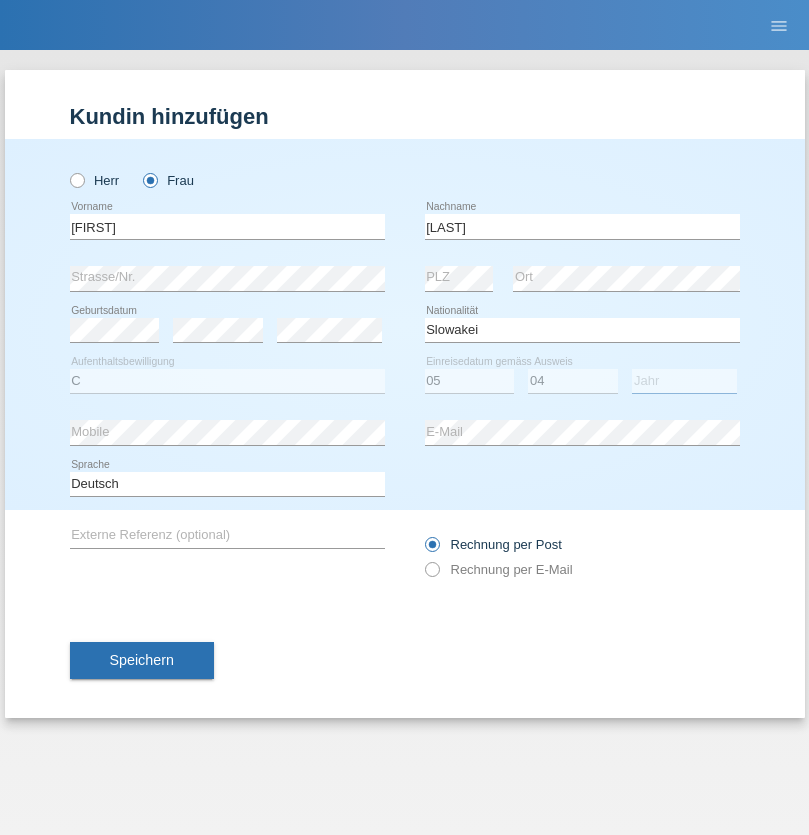 select on "2014" 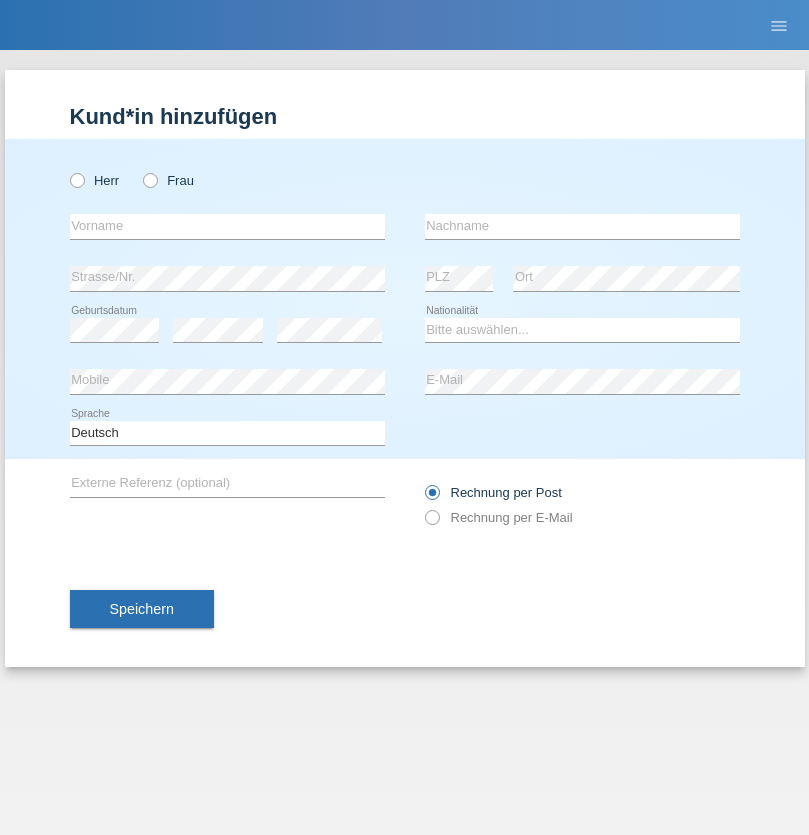 scroll, scrollTop: 0, scrollLeft: 0, axis: both 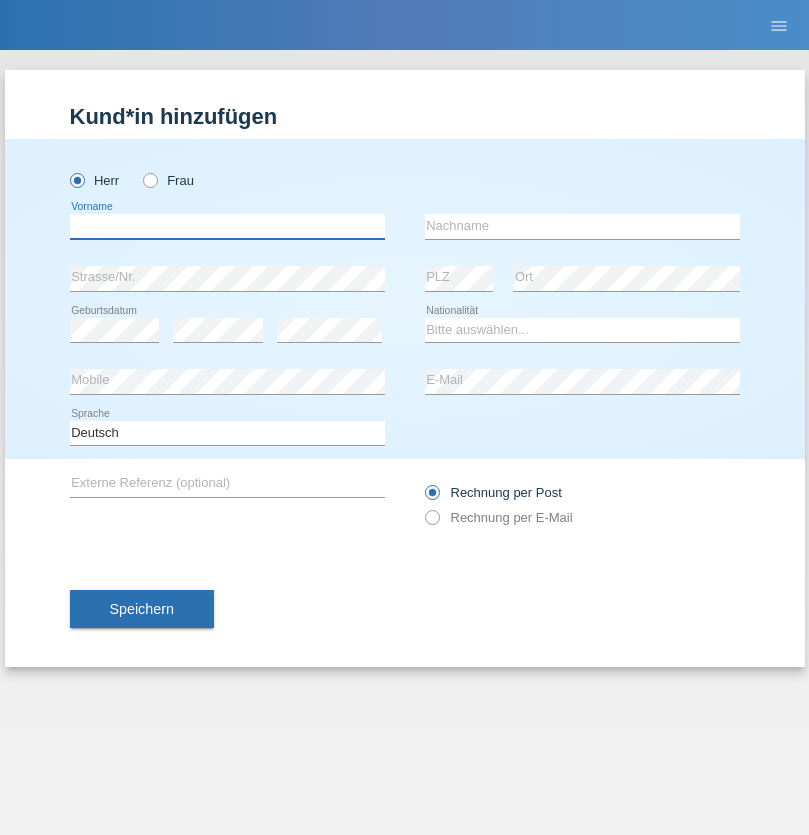 click at bounding box center (227, 226) 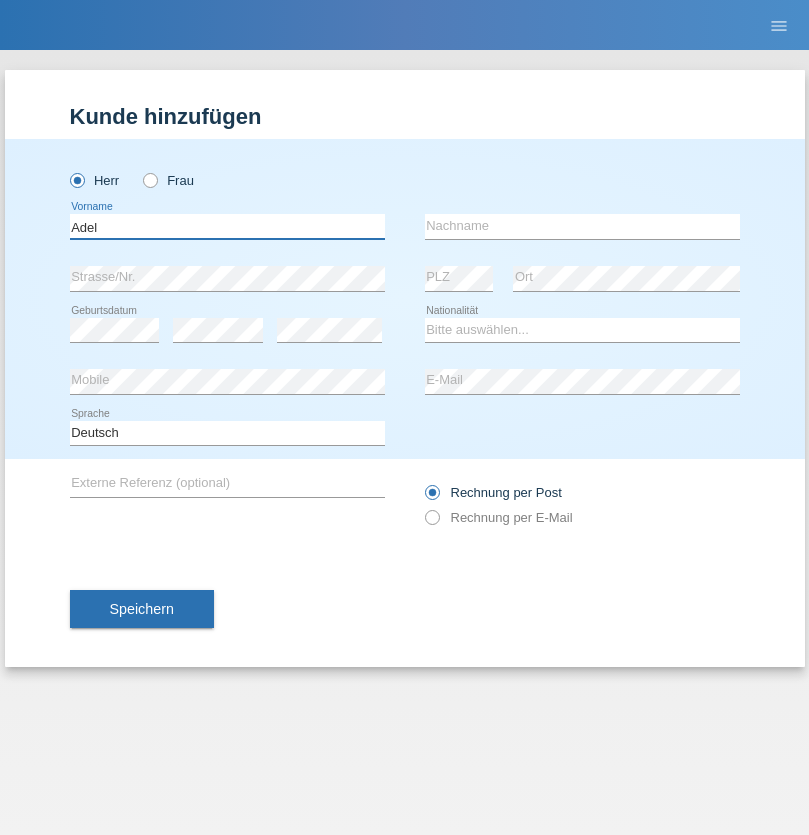 type on "Adel" 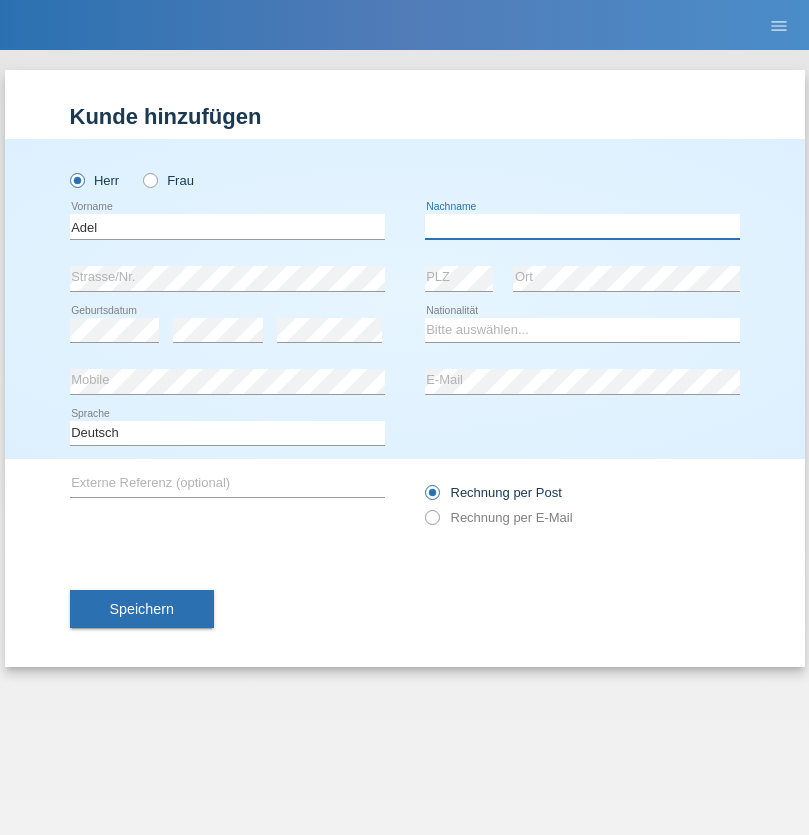 click at bounding box center (582, 226) 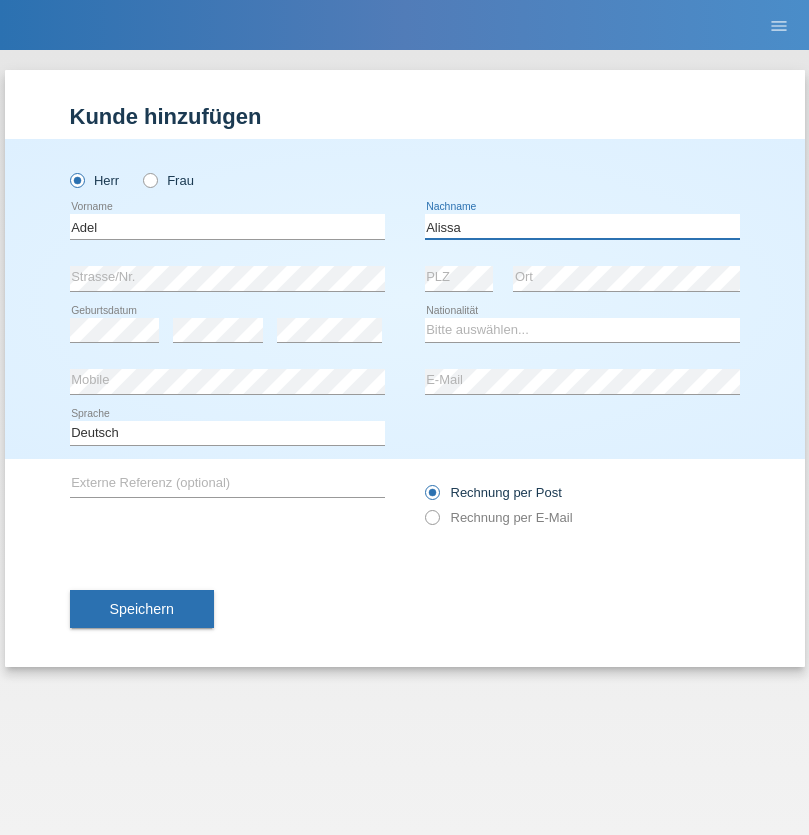 type on "Alissa" 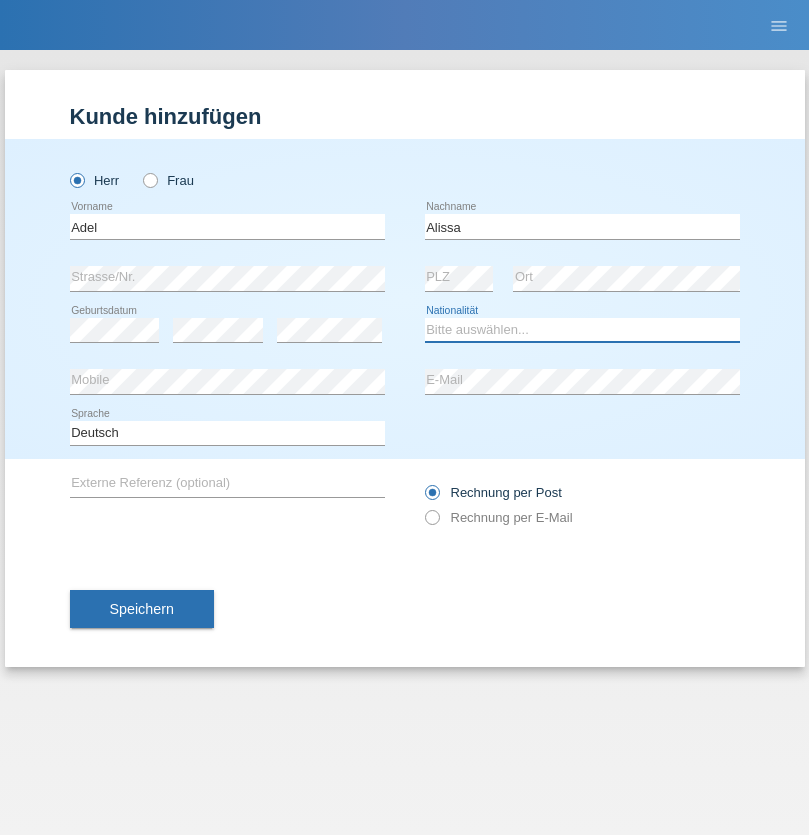 select on "SY" 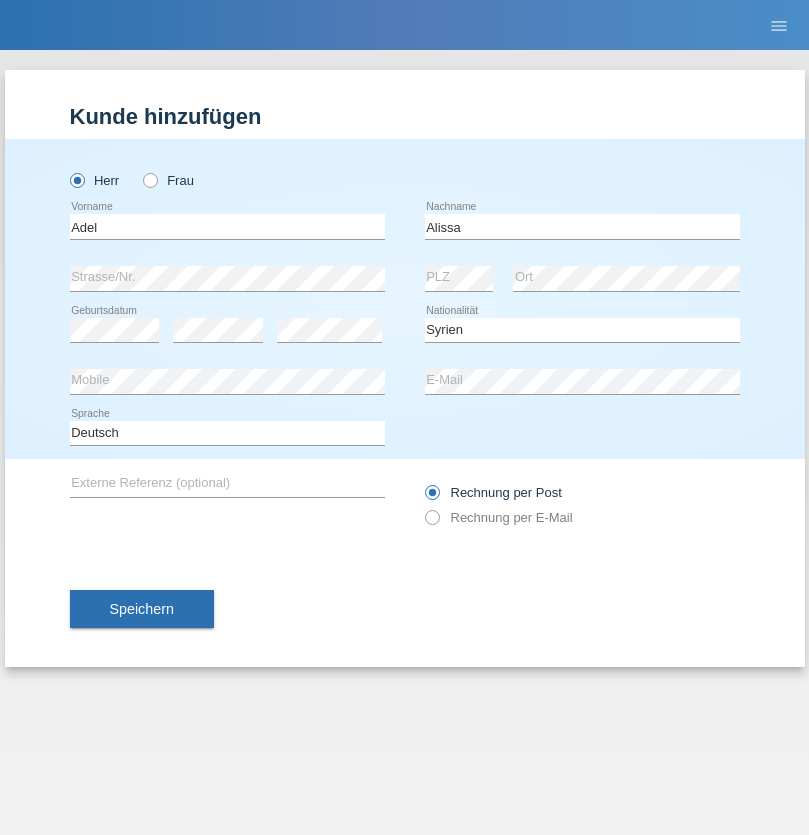 select on "C" 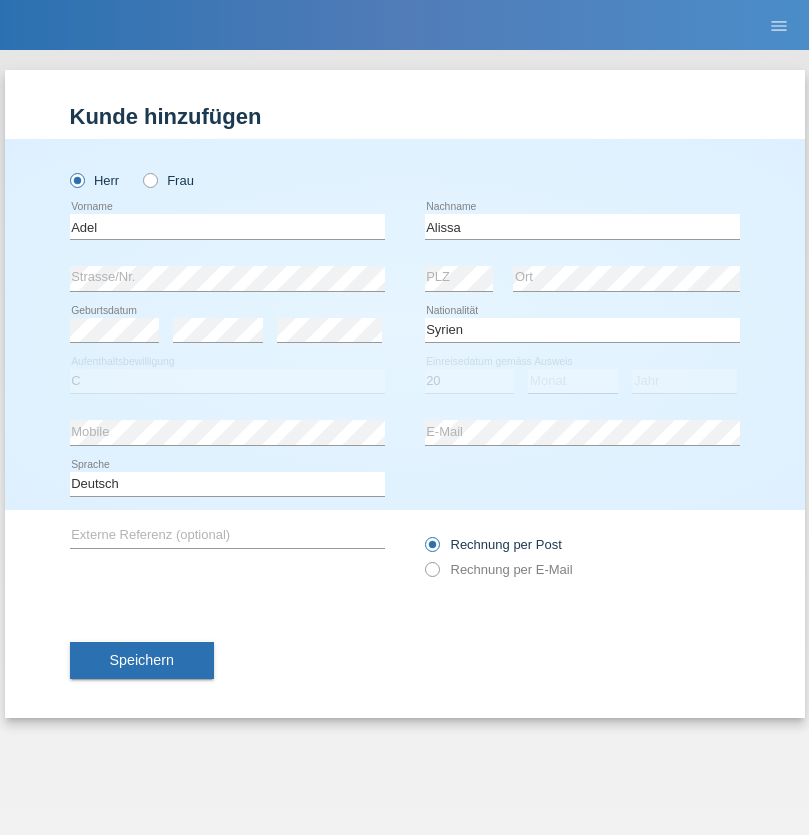 select on "09" 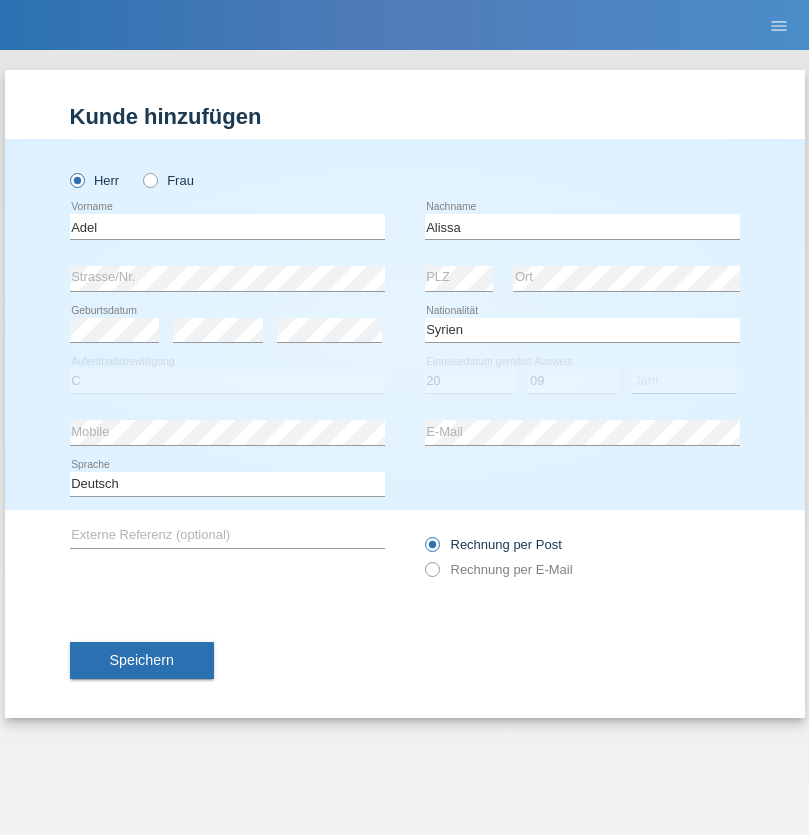 select on "2018" 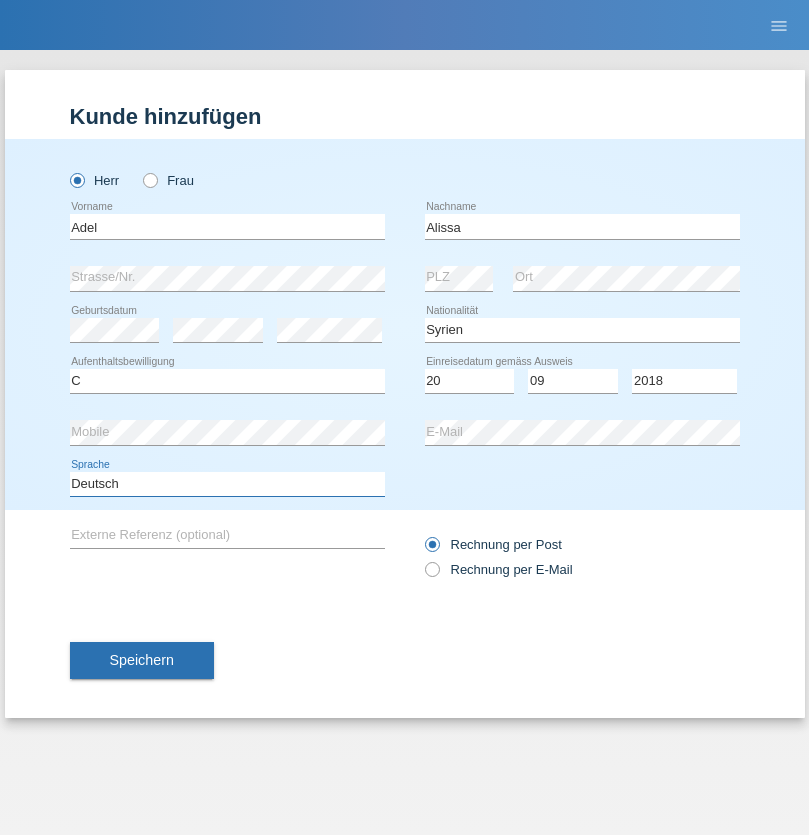 select on "en" 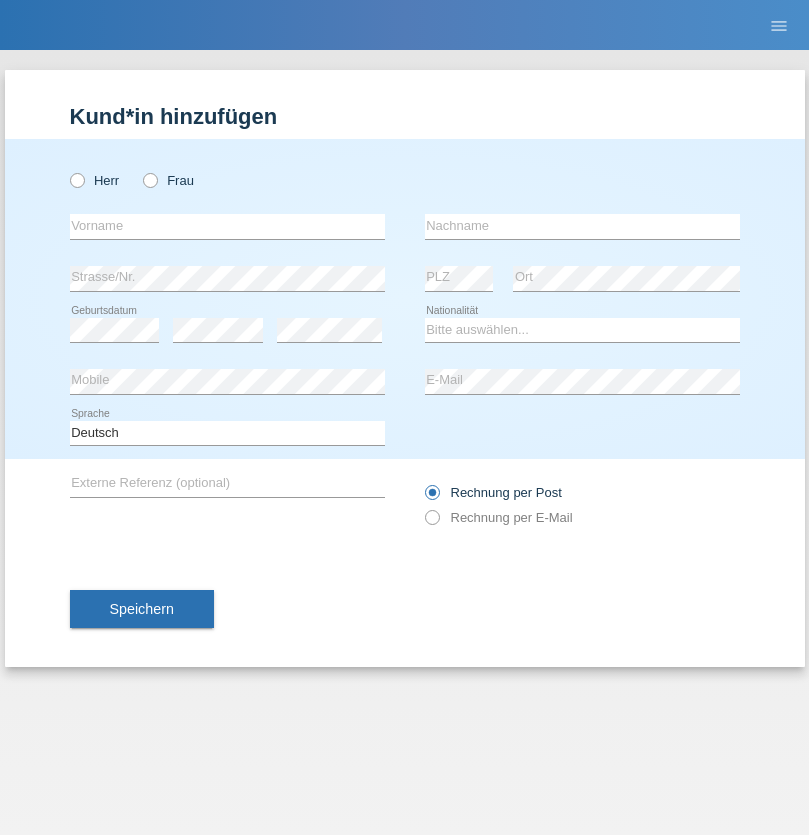 scroll, scrollTop: 0, scrollLeft: 0, axis: both 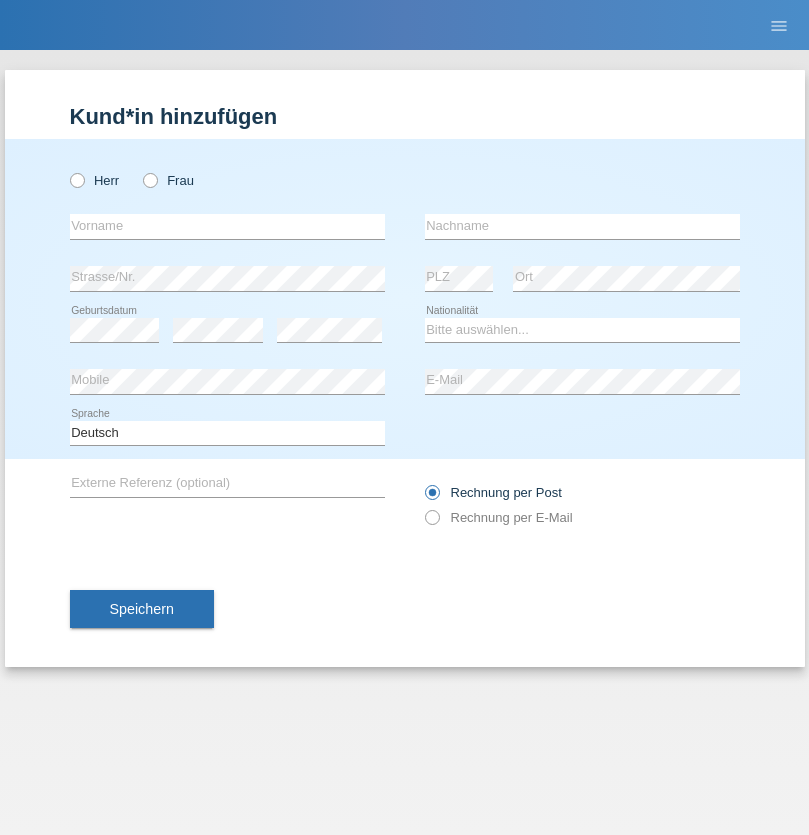 radio on "true" 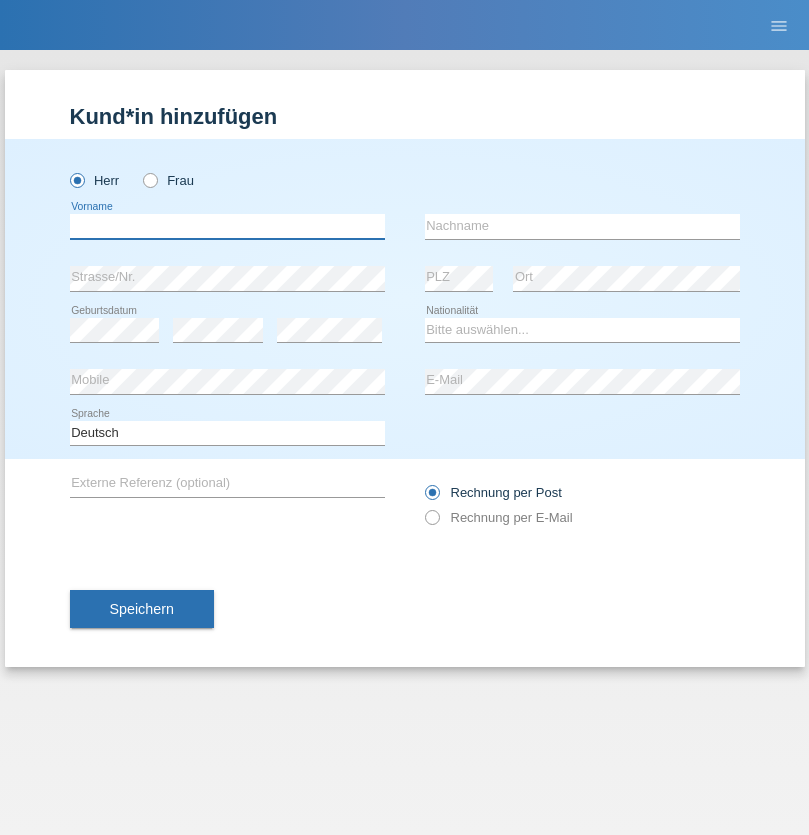 click at bounding box center [227, 226] 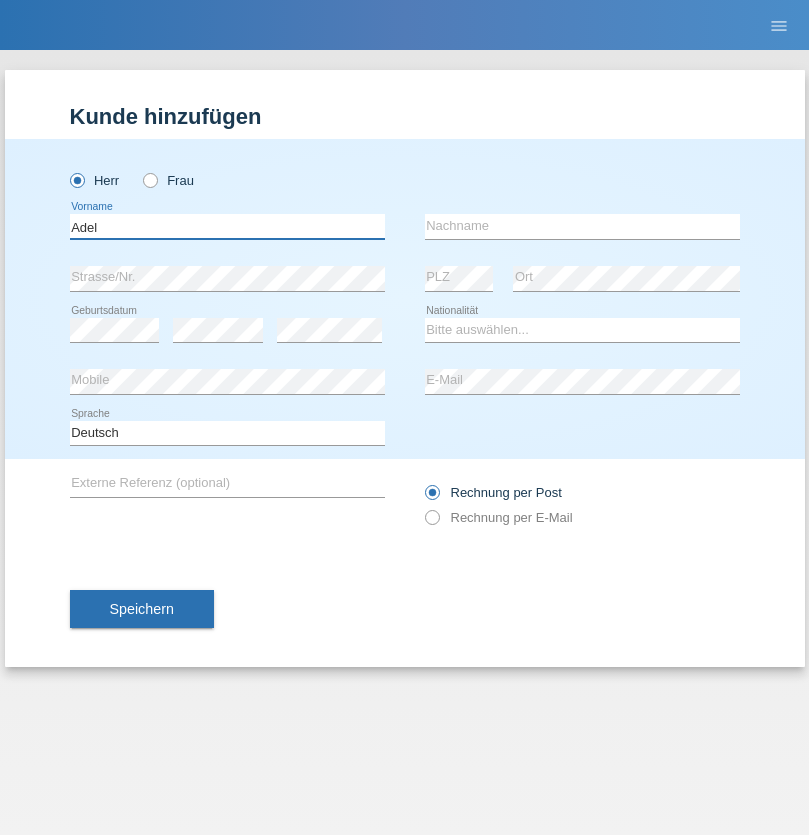 type on "Adel" 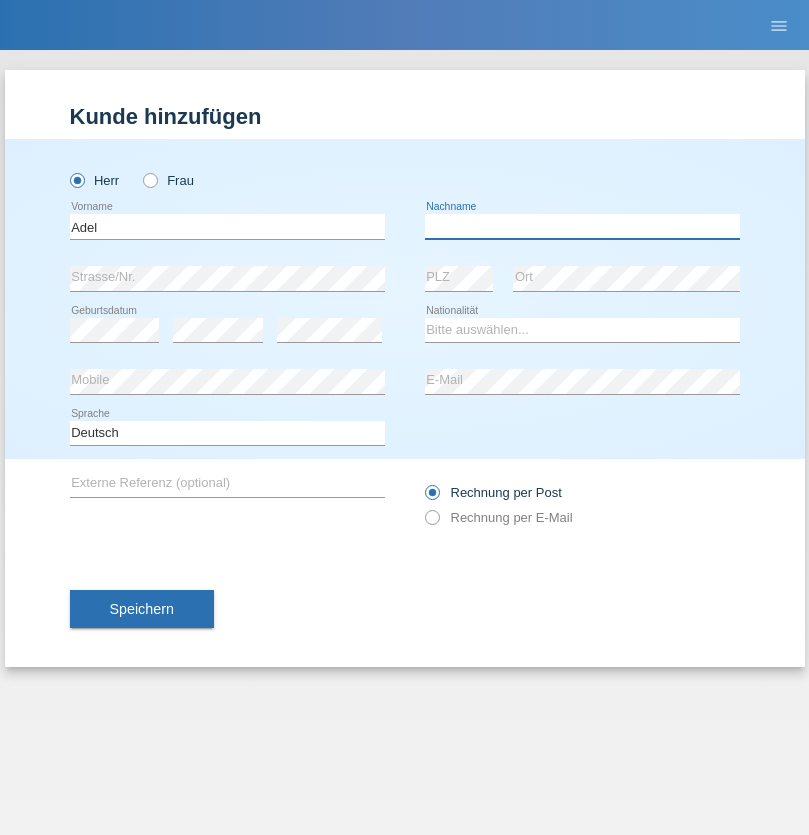 click at bounding box center [582, 226] 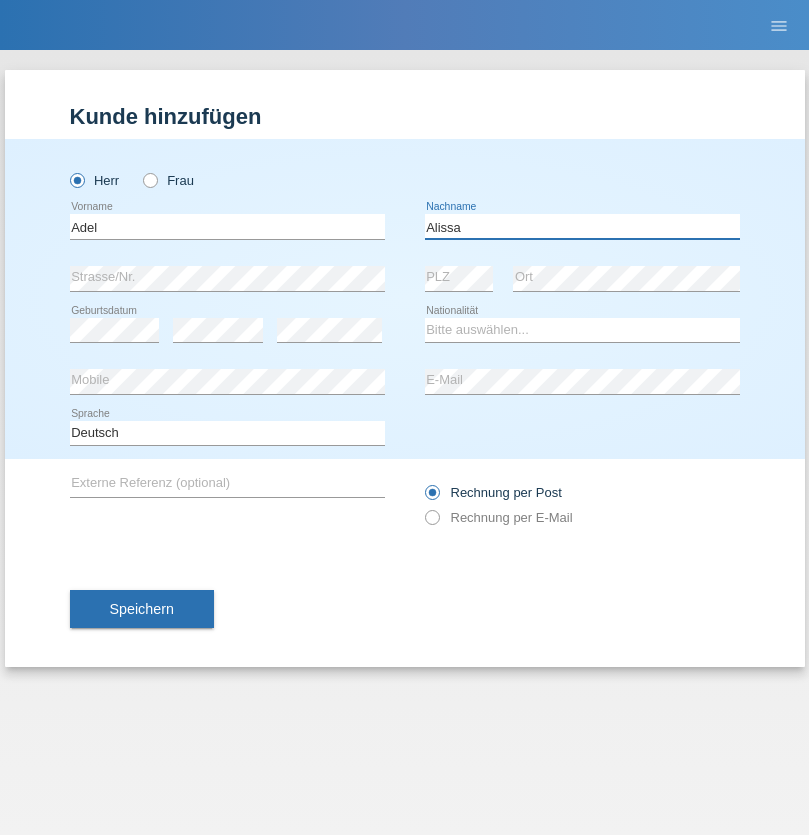 type on "Alissa" 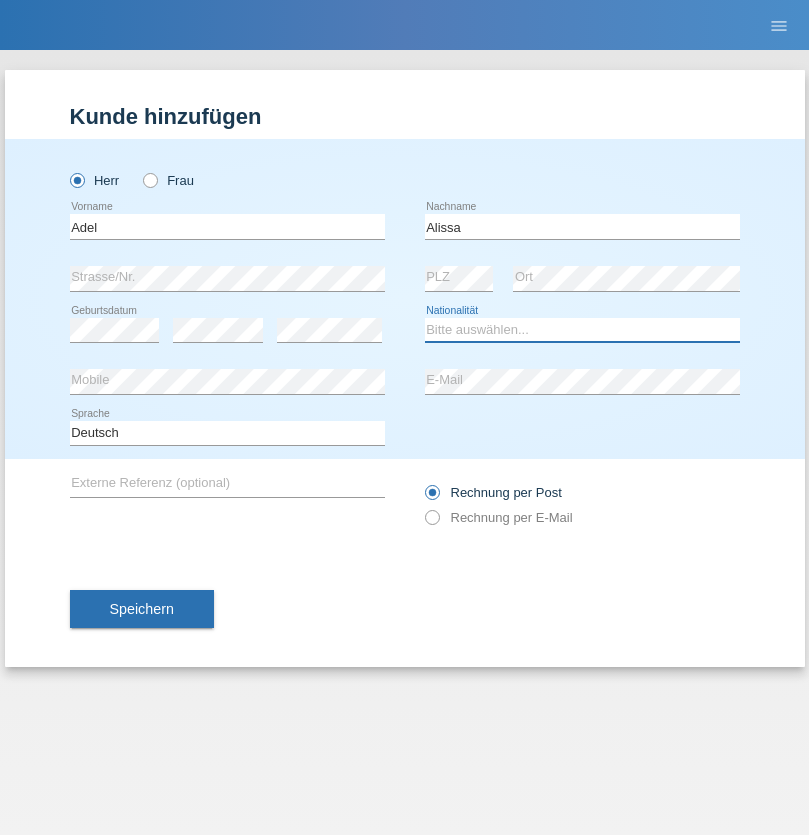 select on "SY" 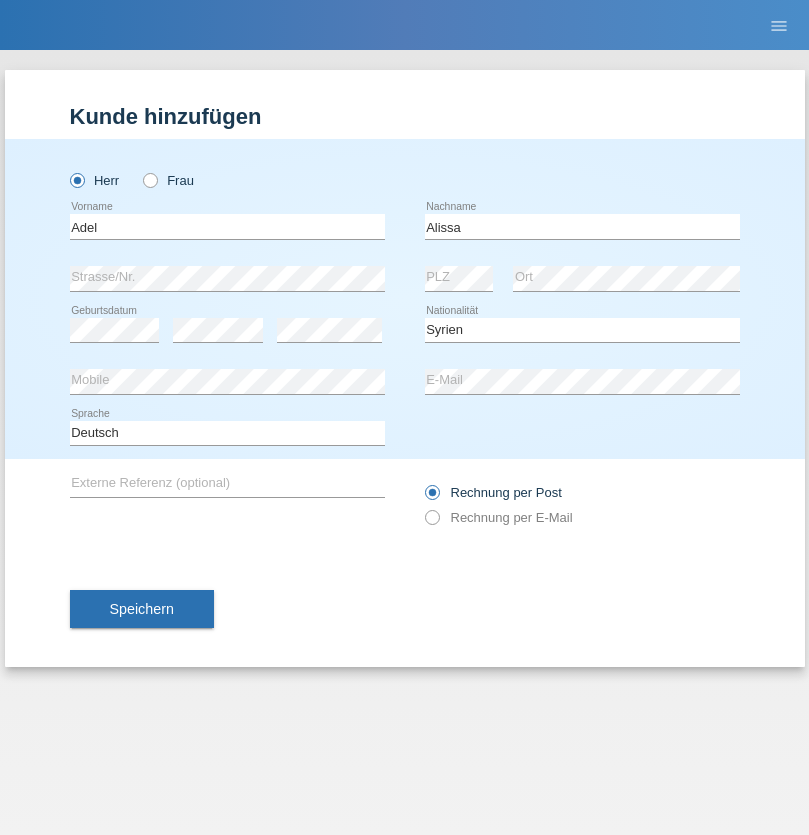 select on "C" 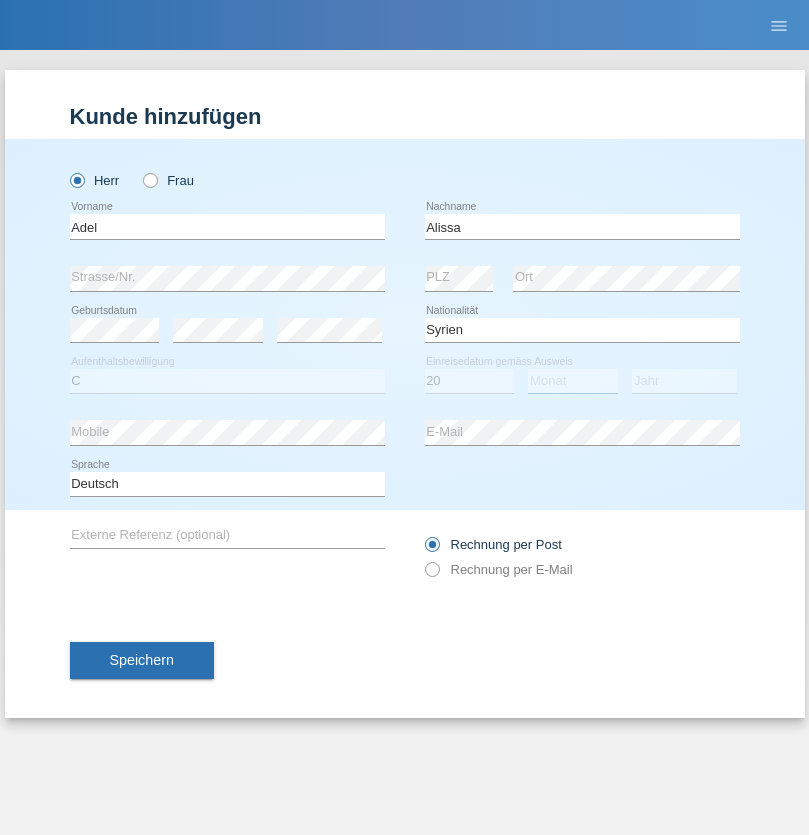 select on "09" 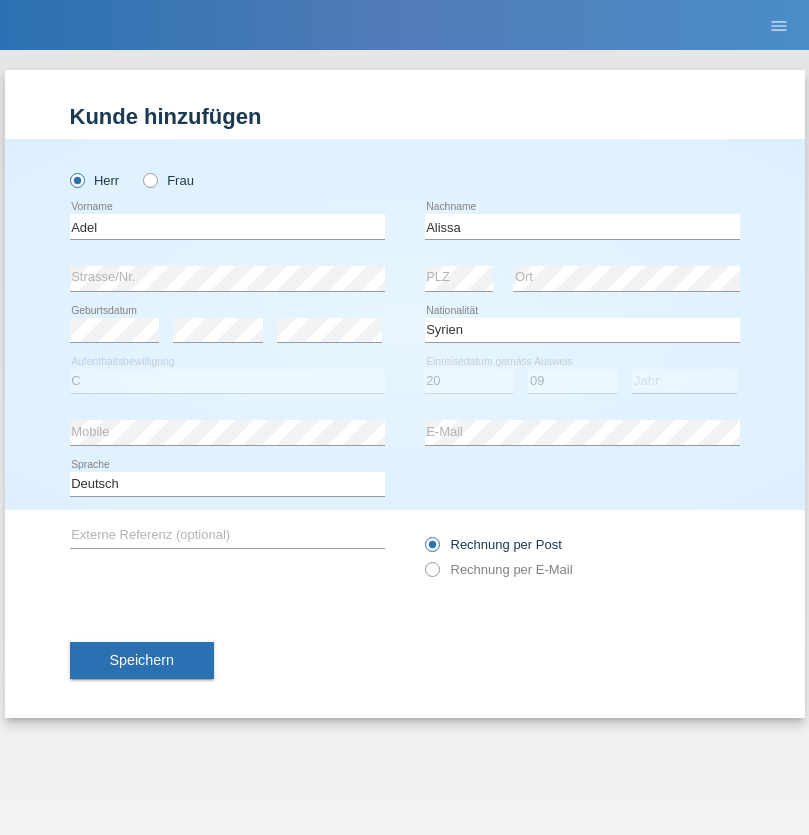 select on "2018" 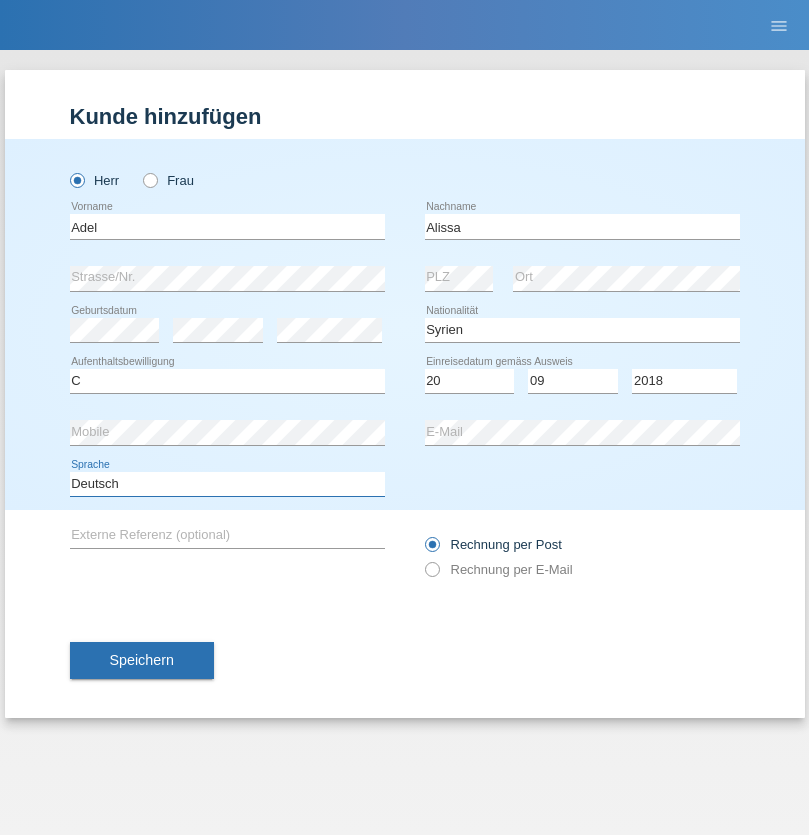 select on "en" 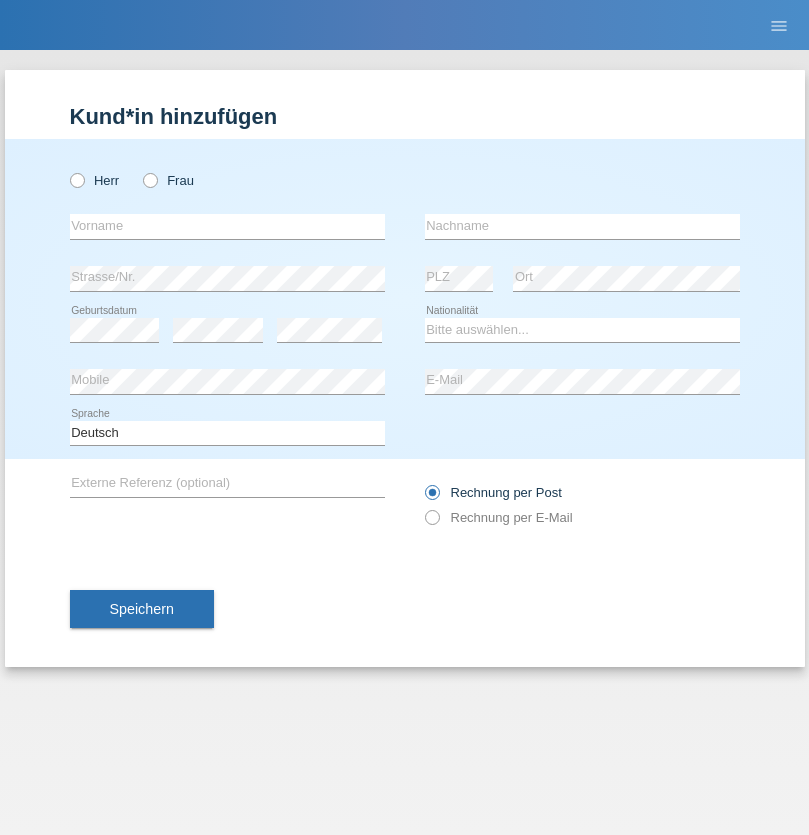 scroll, scrollTop: 0, scrollLeft: 0, axis: both 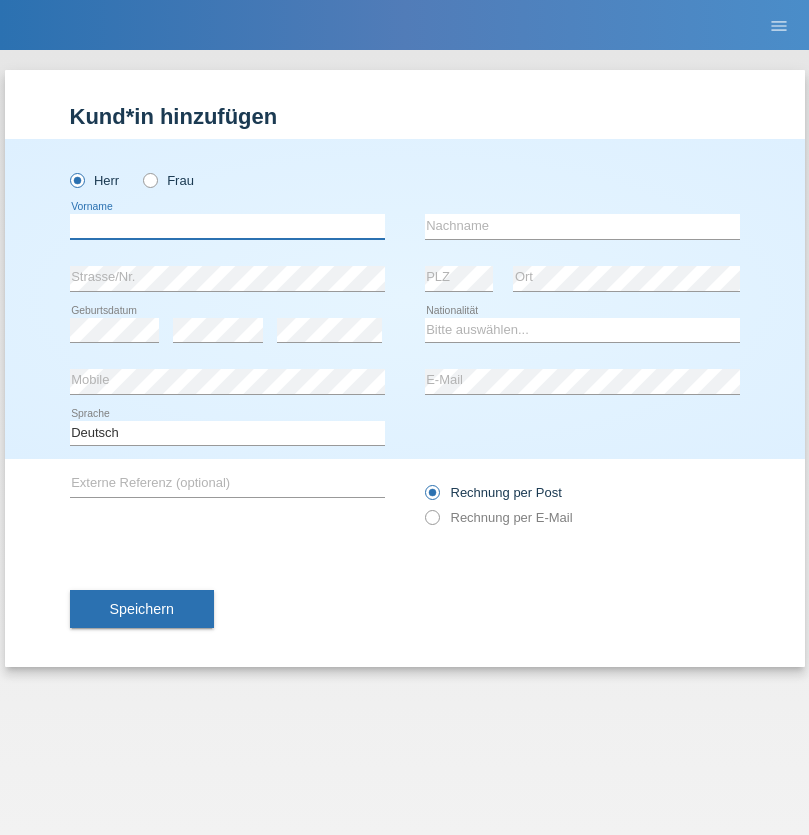 click at bounding box center [227, 226] 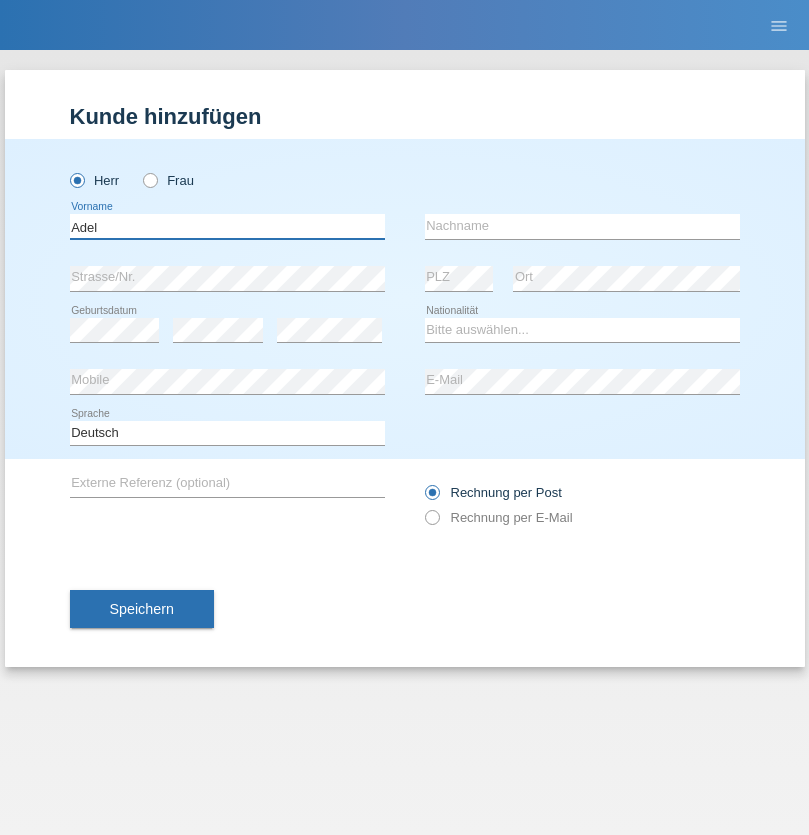 type on "Adel" 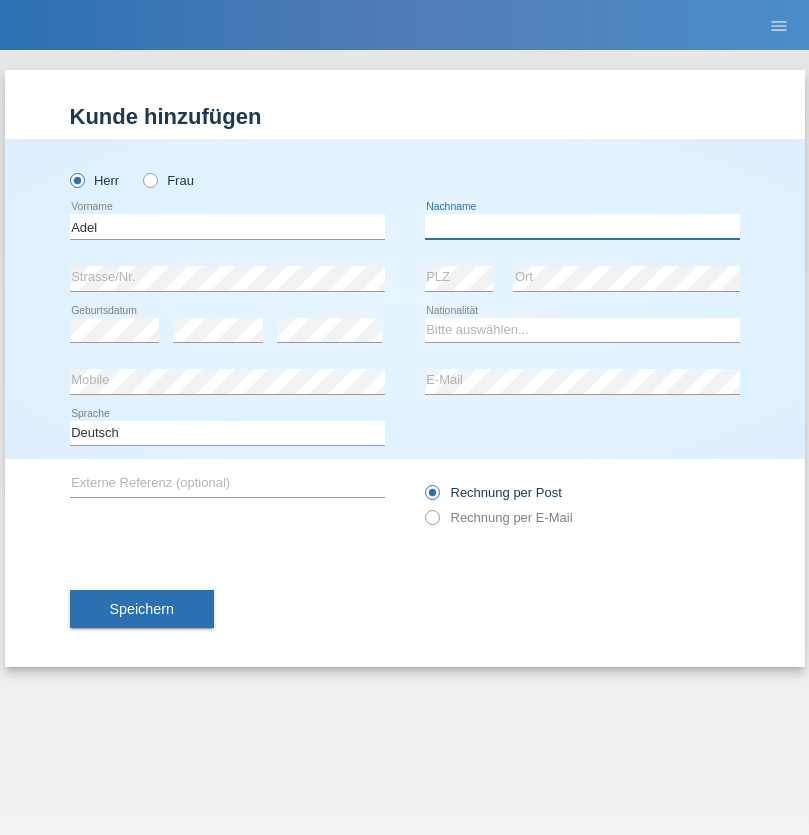 click at bounding box center (582, 226) 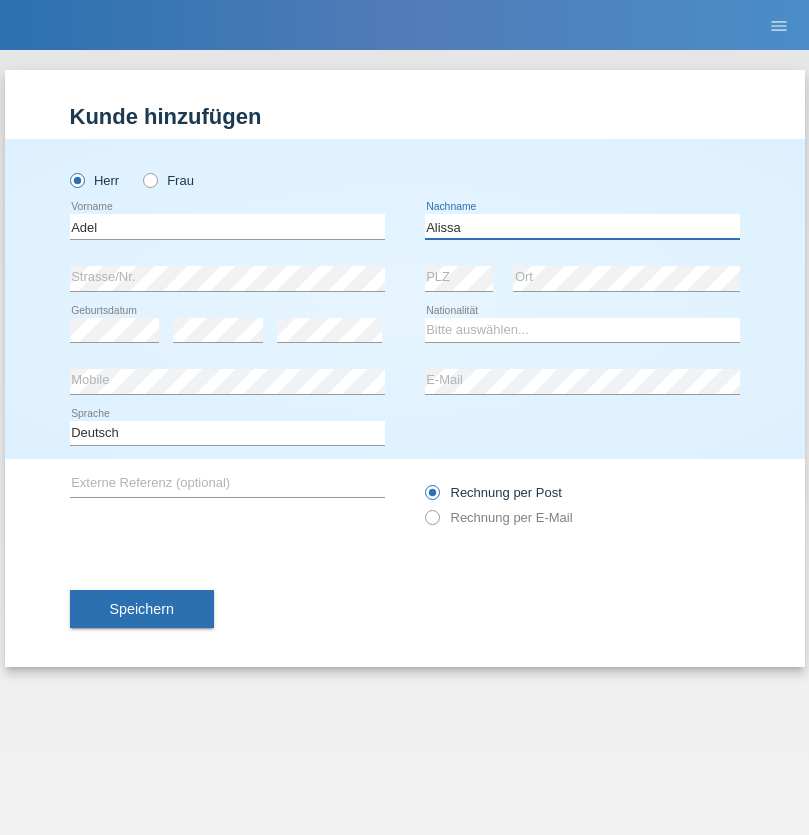 type on "Alissa" 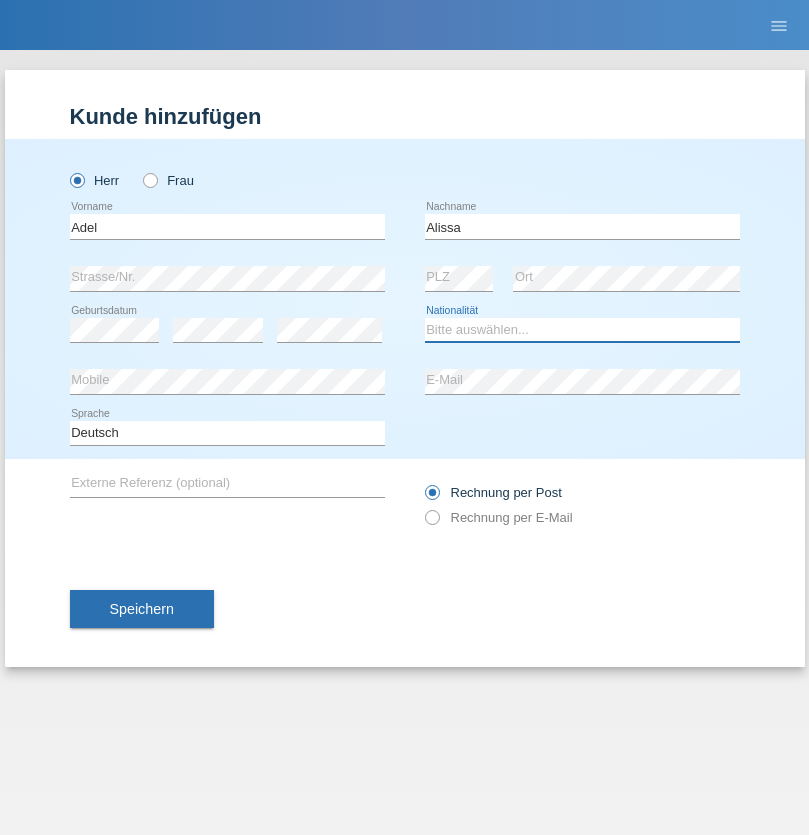 select on "SY" 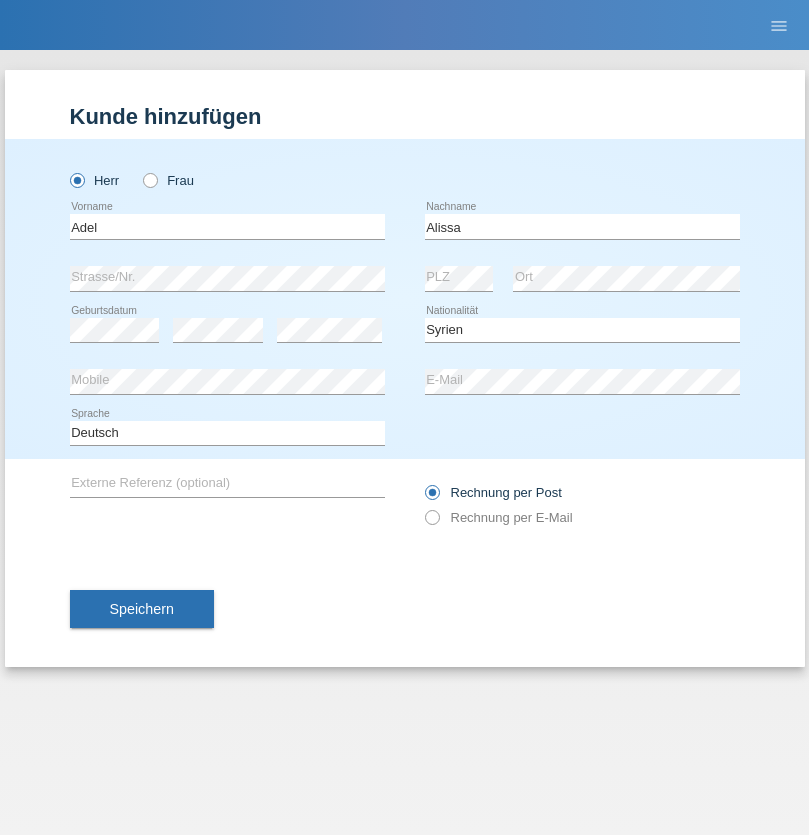 select on "C" 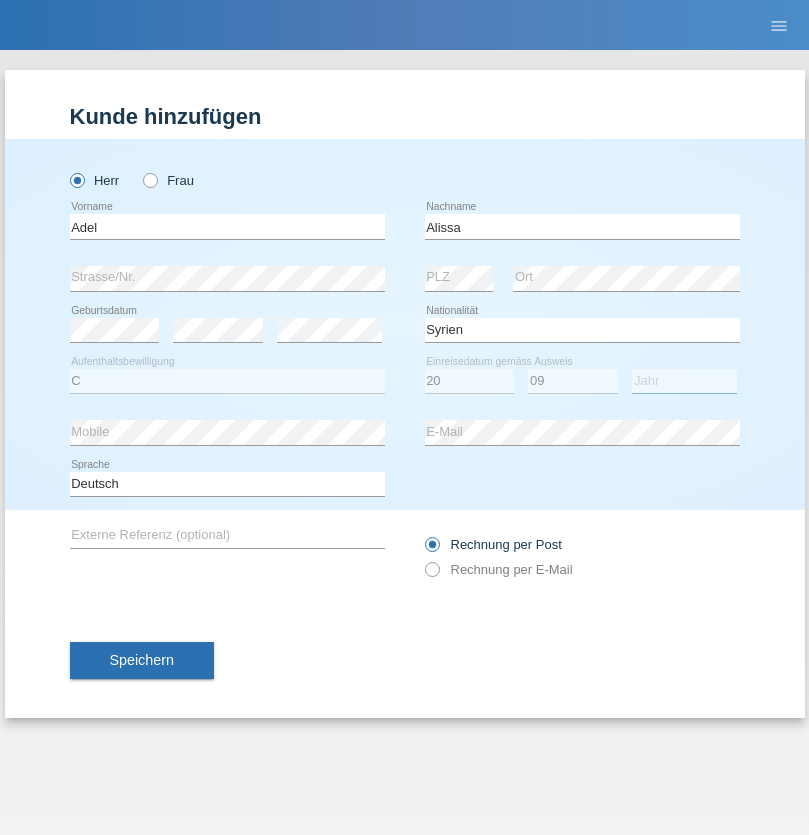 select on "2018" 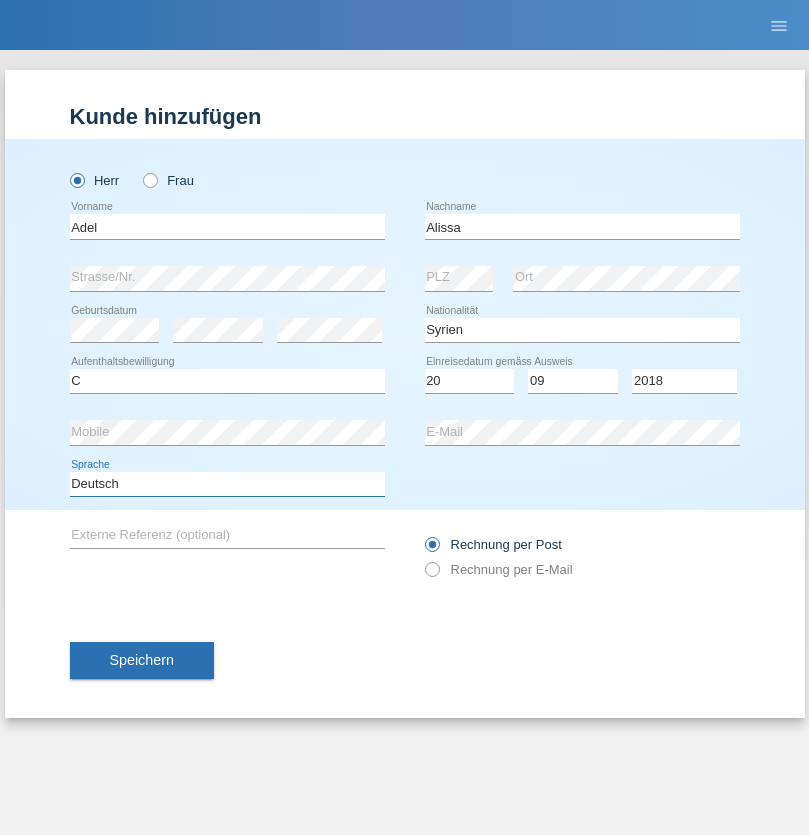 select on "en" 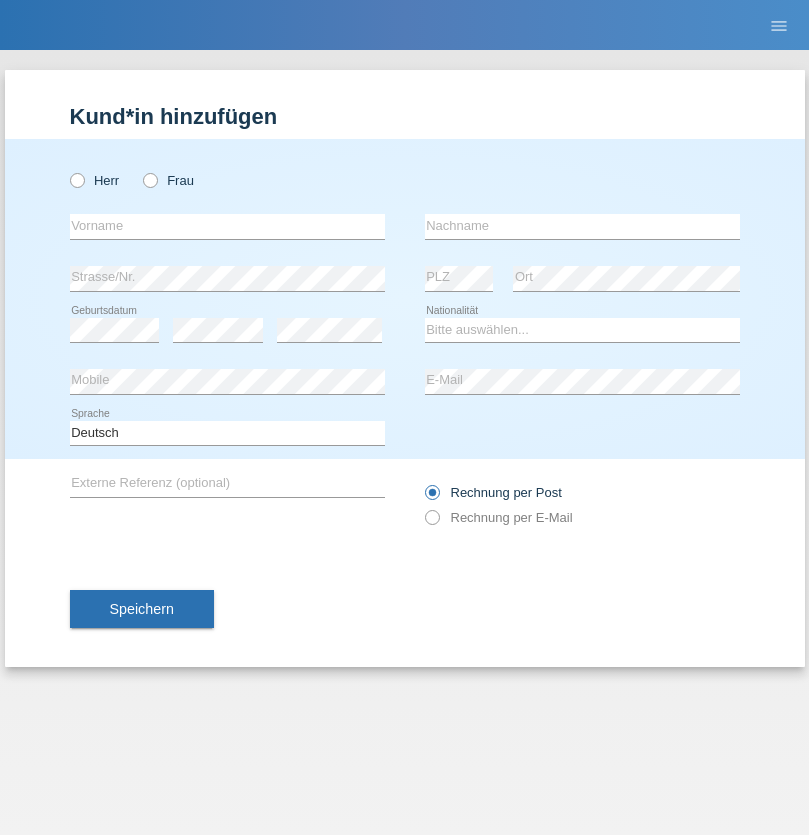 scroll, scrollTop: 0, scrollLeft: 0, axis: both 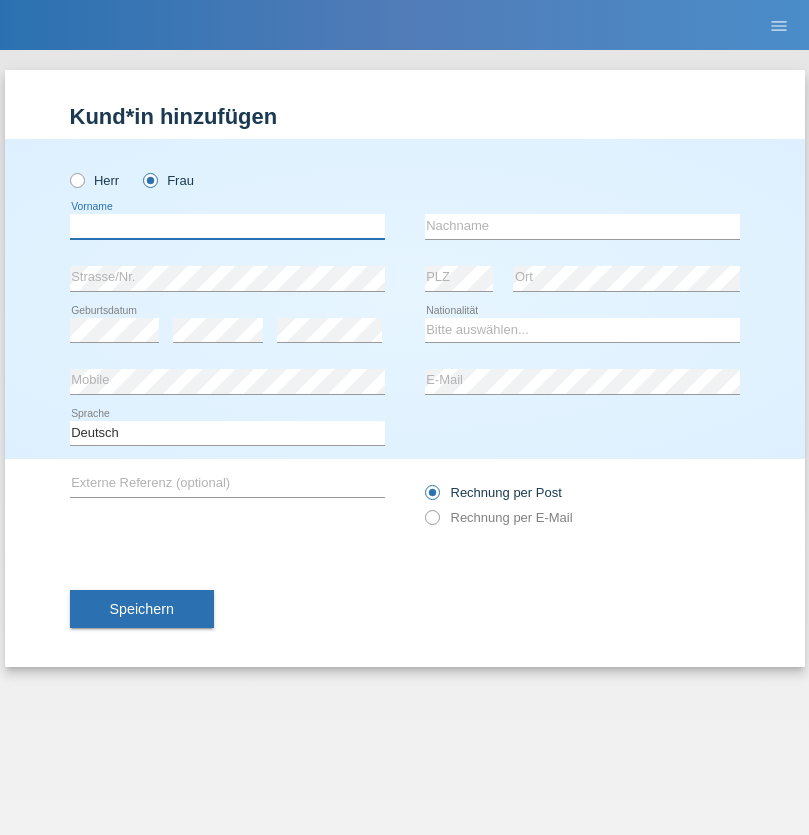 click at bounding box center (227, 226) 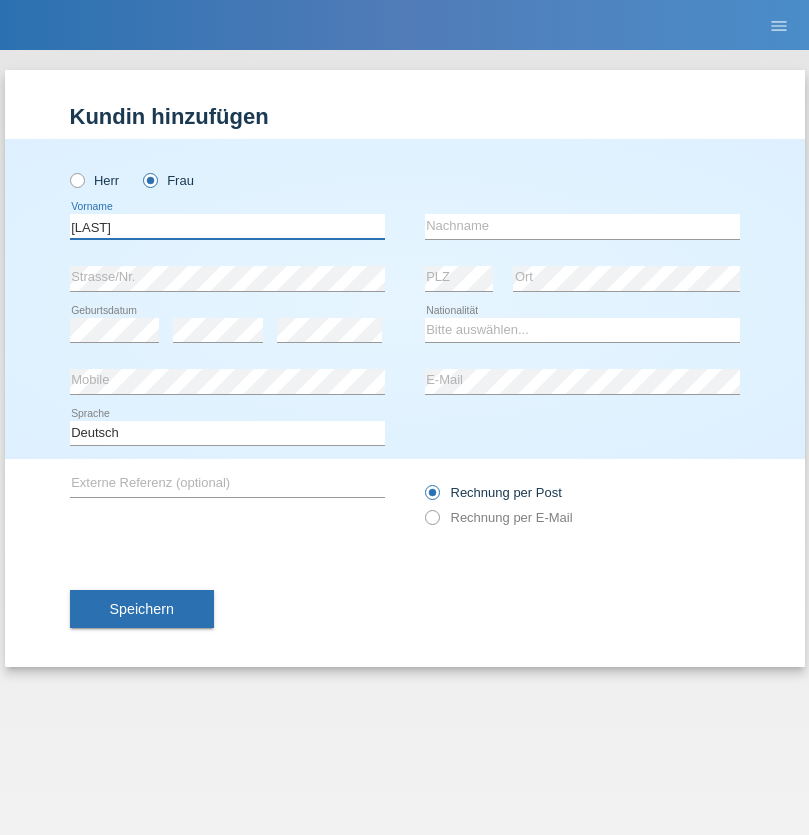 type on "[FIRST]" 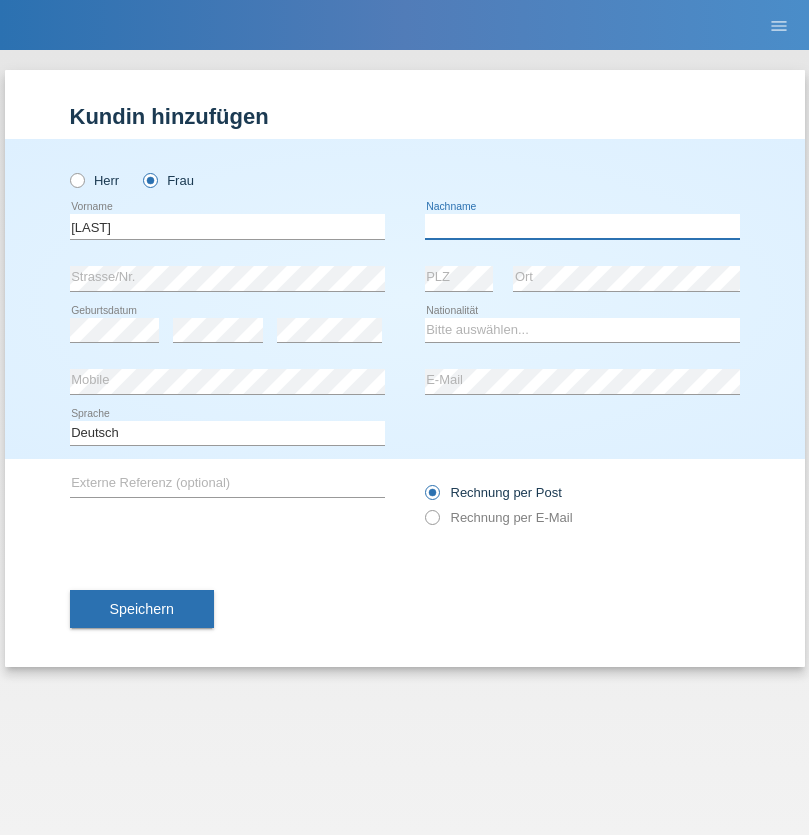 click at bounding box center (582, 226) 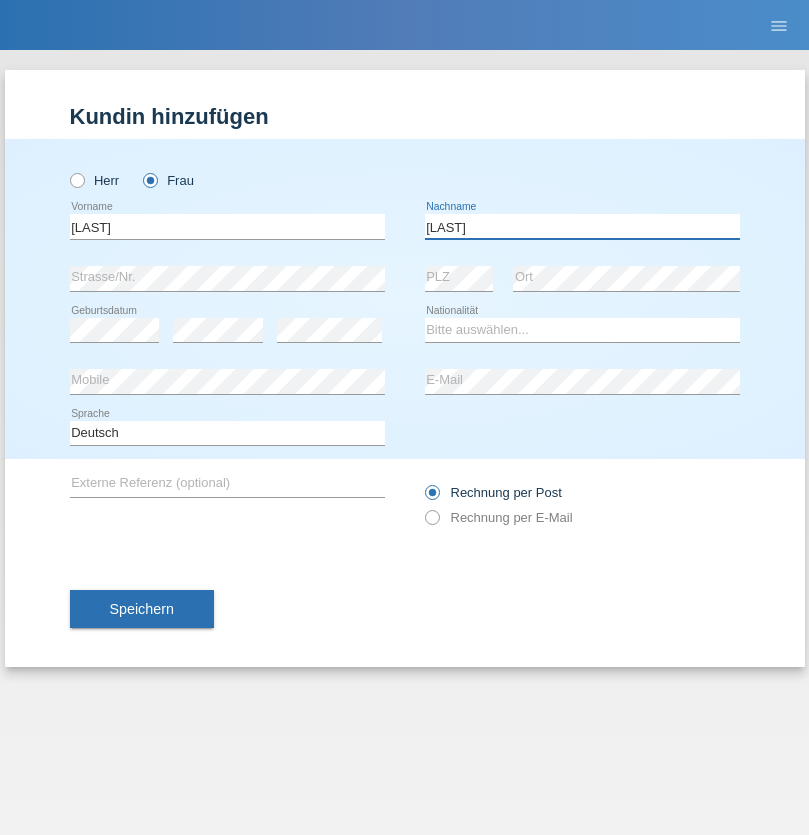type on "[LAST]" 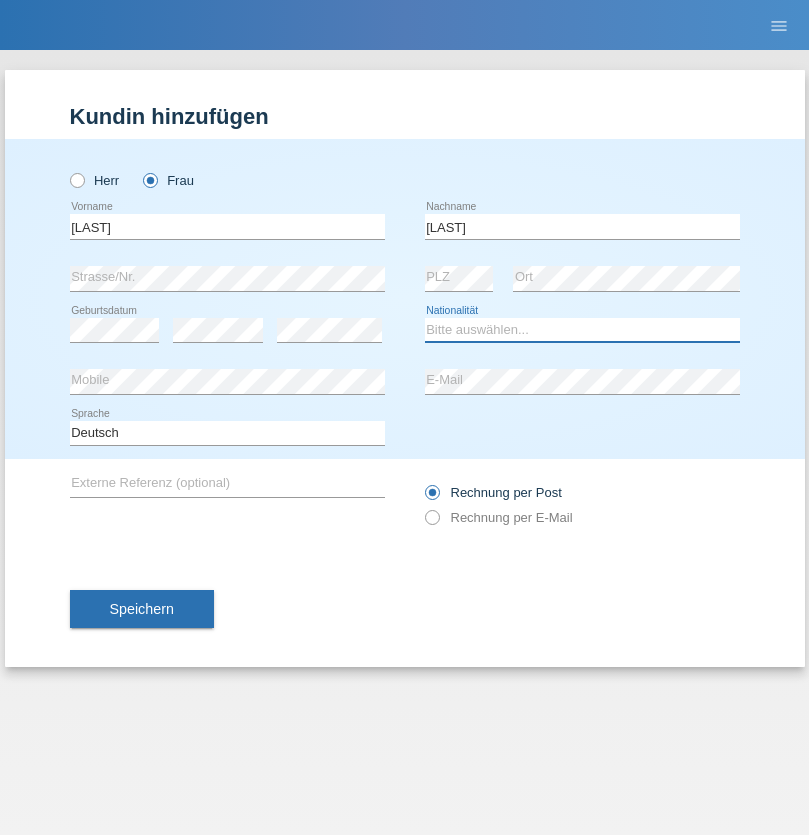 select on "AT" 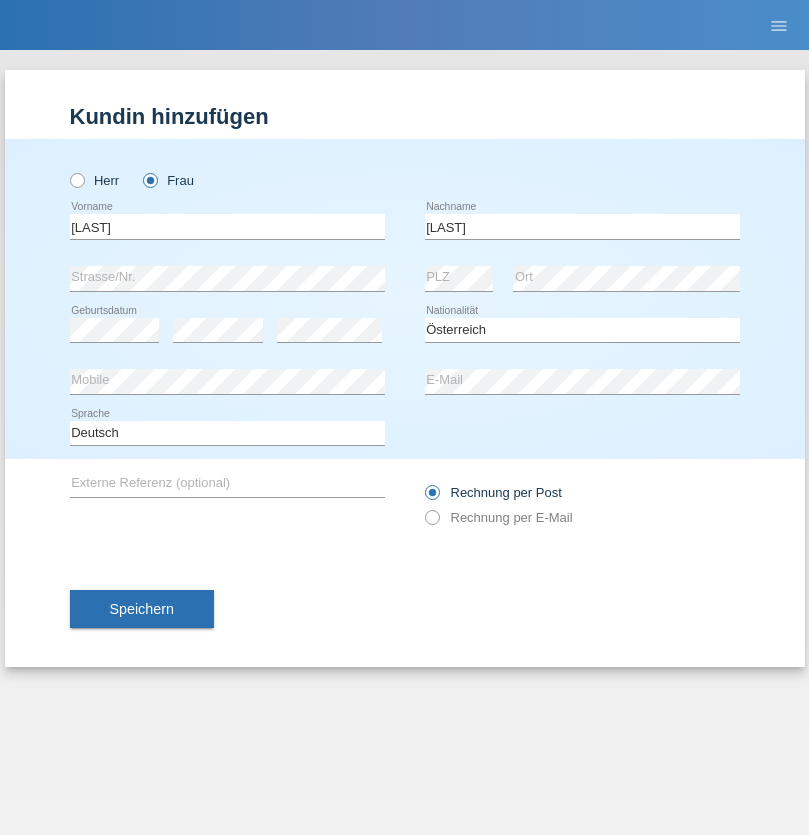 select on "C" 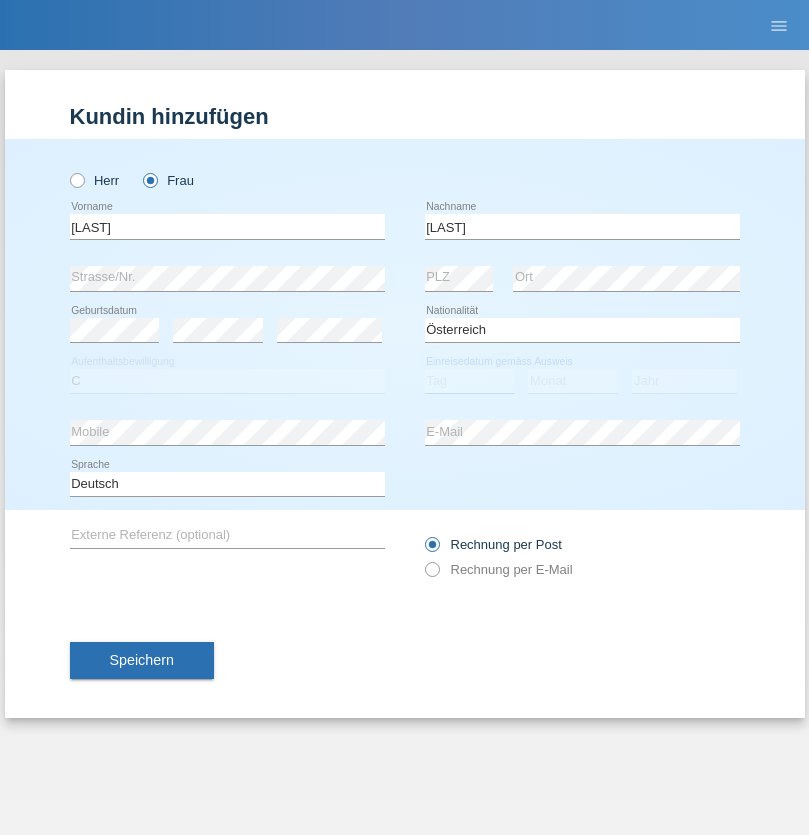 select on "01" 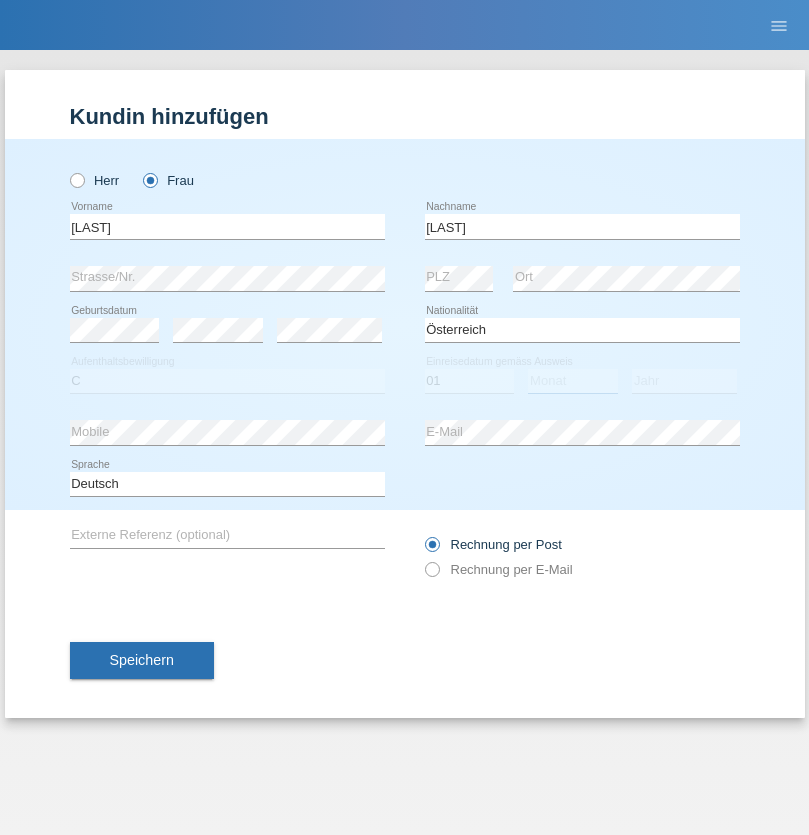 select on "07" 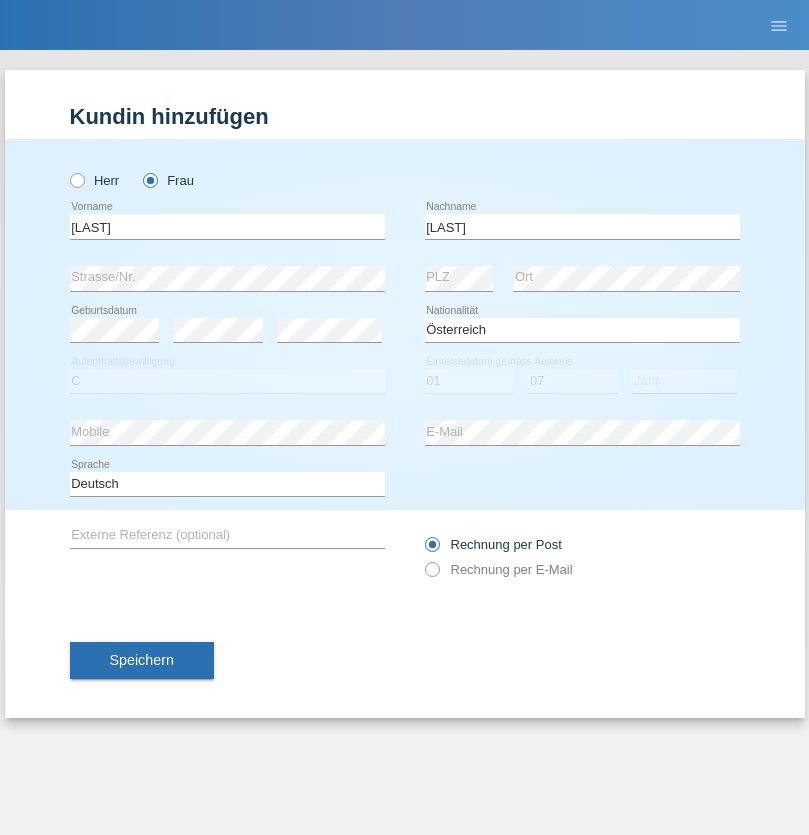 select on "2021" 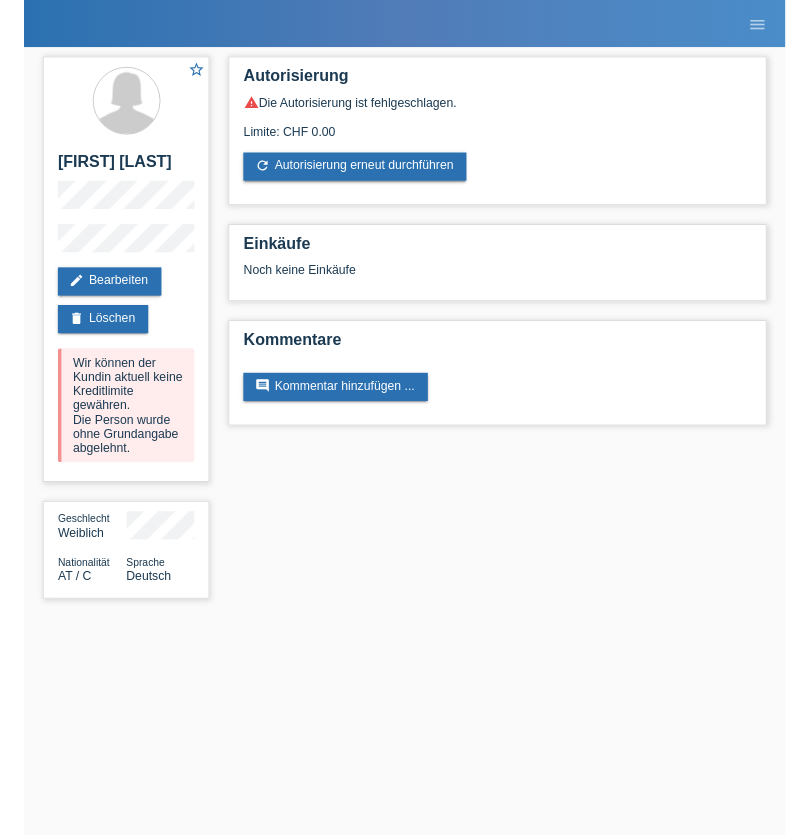 scroll, scrollTop: 0, scrollLeft: 0, axis: both 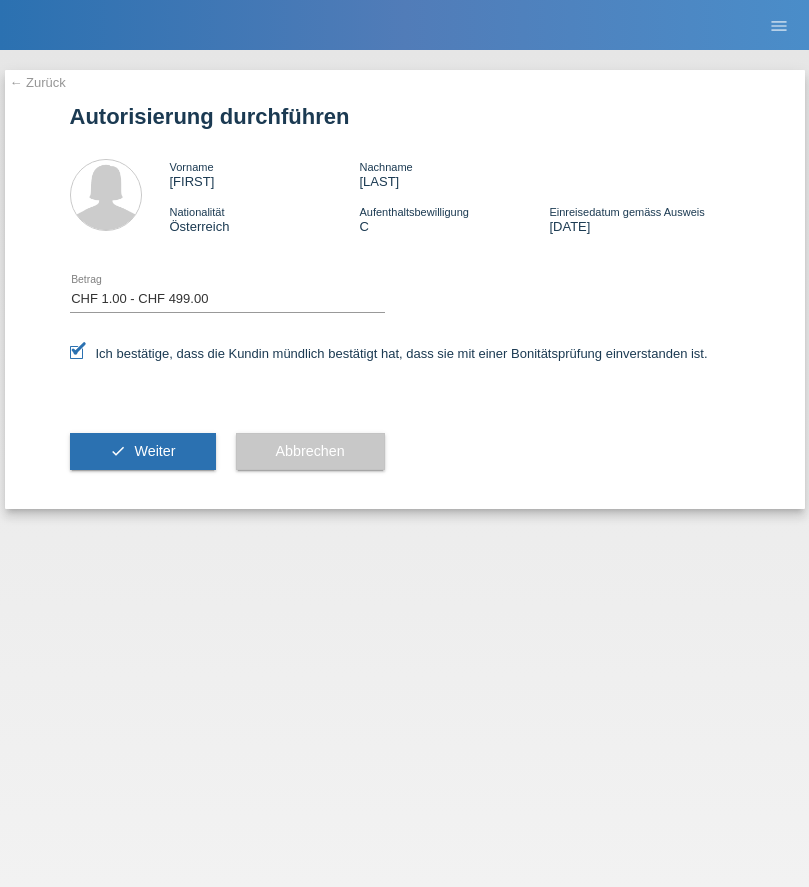select on "1" 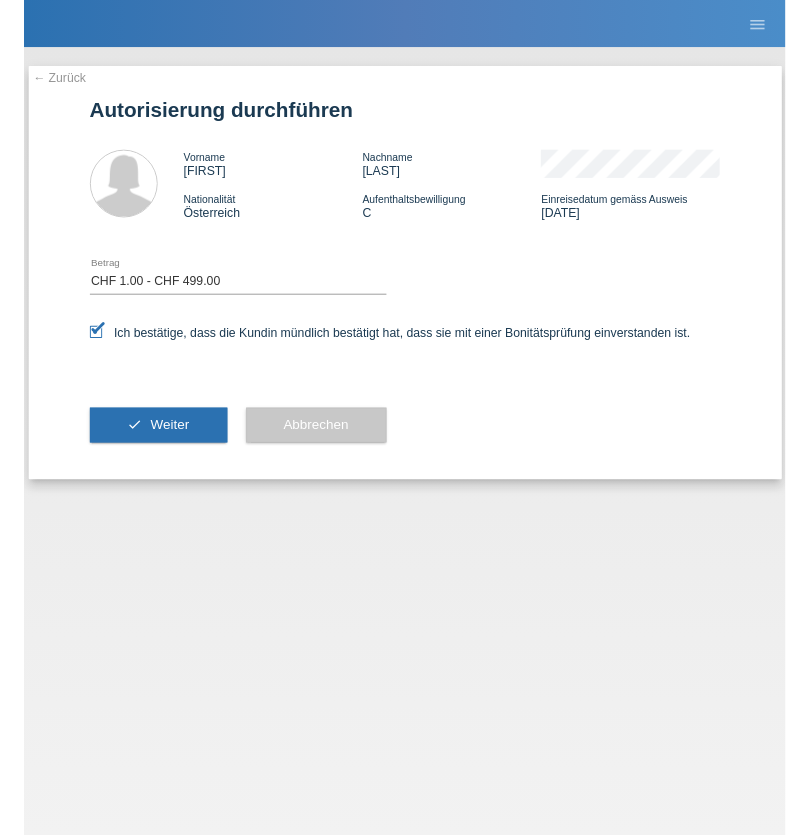 scroll, scrollTop: 0, scrollLeft: 0, axis: both 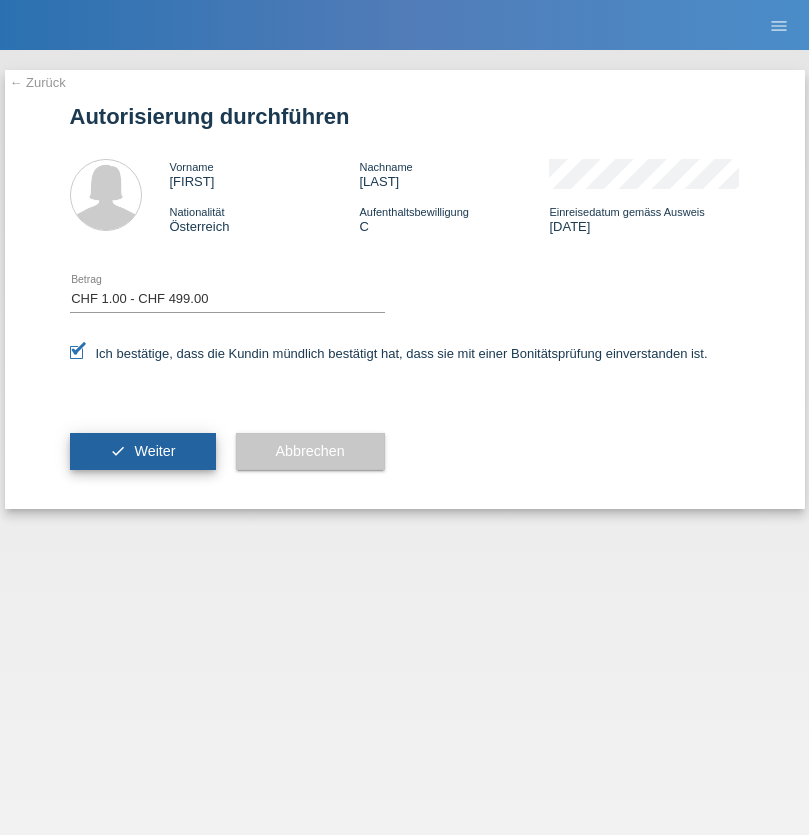 click on "Weiter" at bounding box center [154, 451] 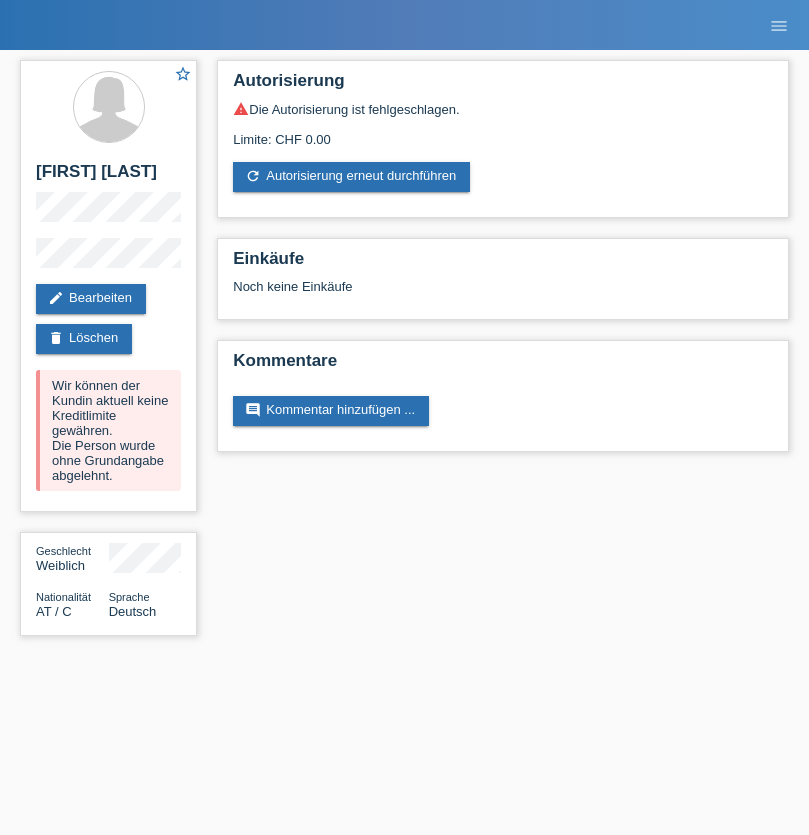 scroll, scrollTop: 0, scrollLeft: 0, axis: both 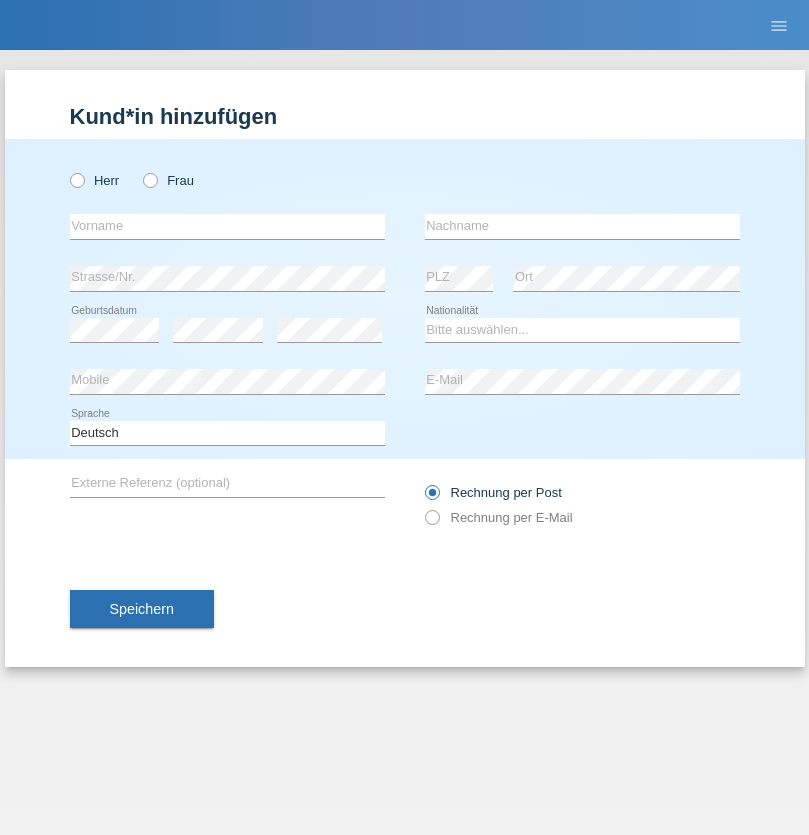 radio on "true" 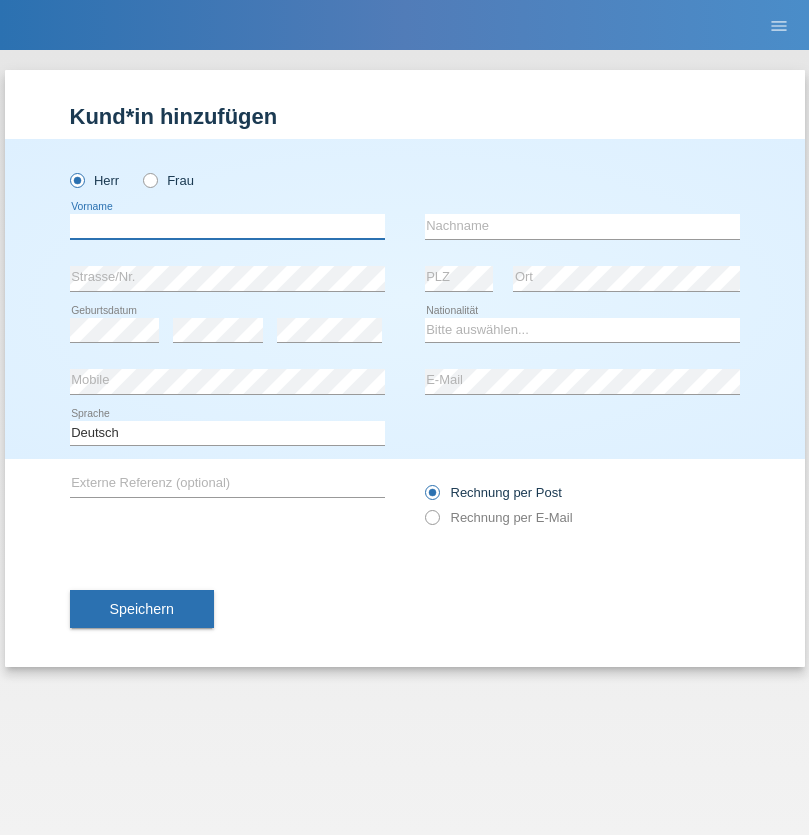 click at bounding box center (227, 226) 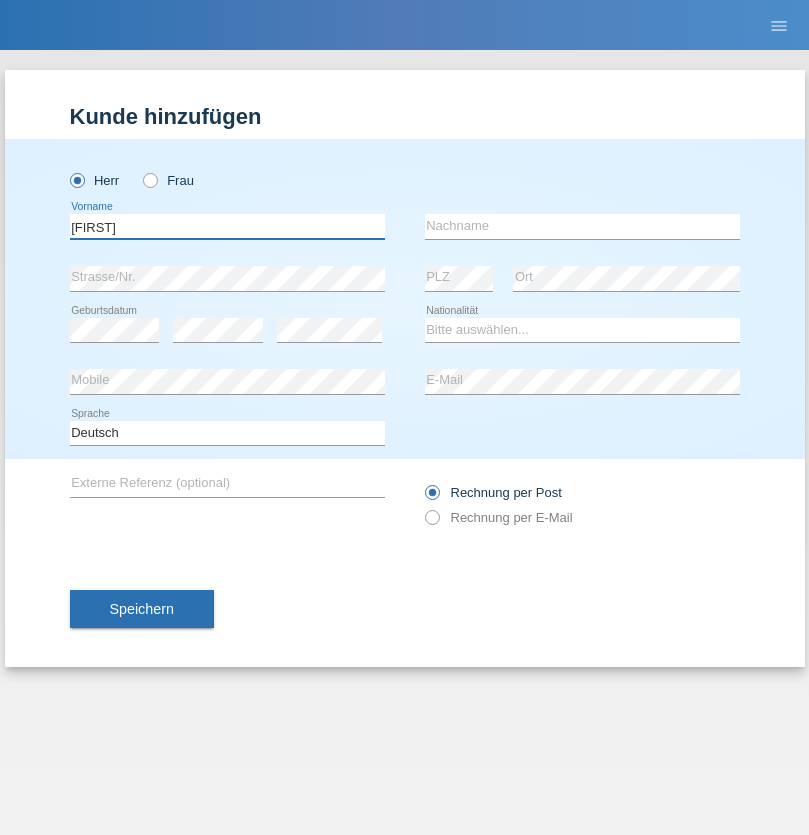 type on "Nino" 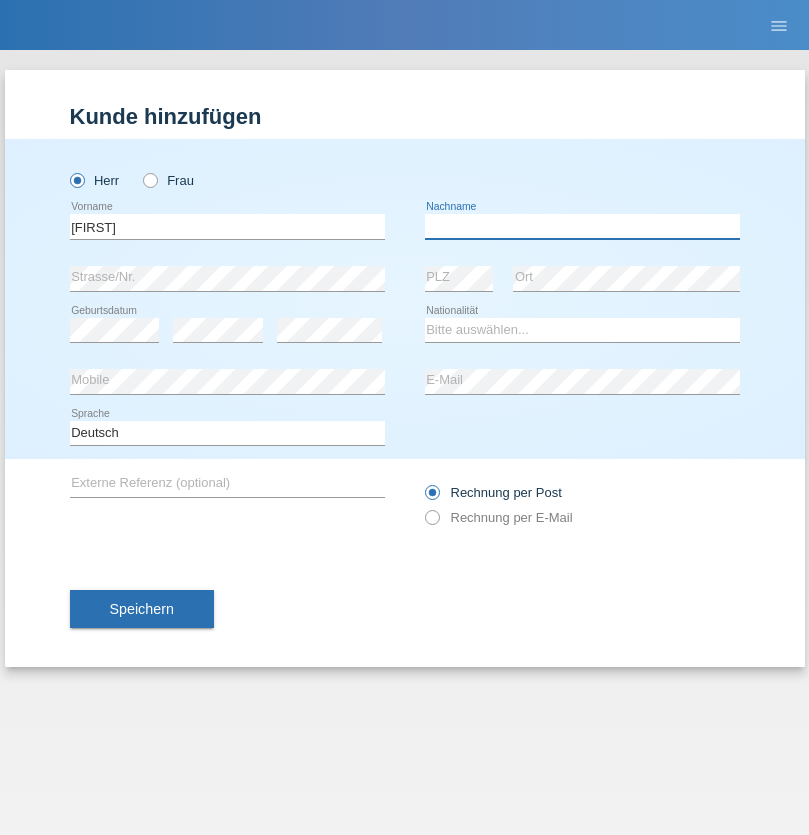 click at bounding box center [582, 226] 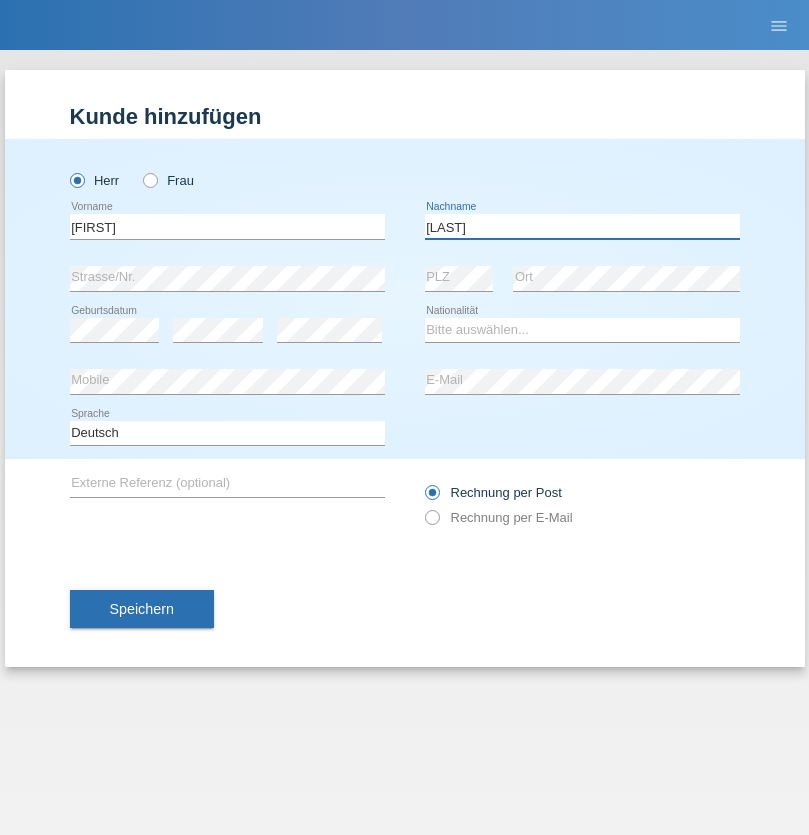 type on "Klingler" 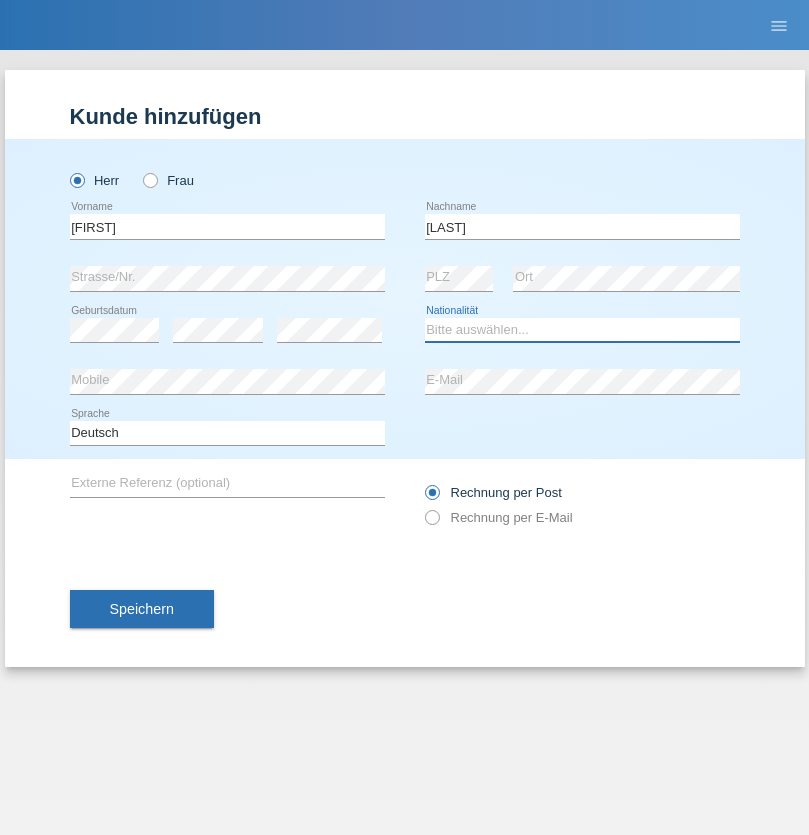 select on "CH" 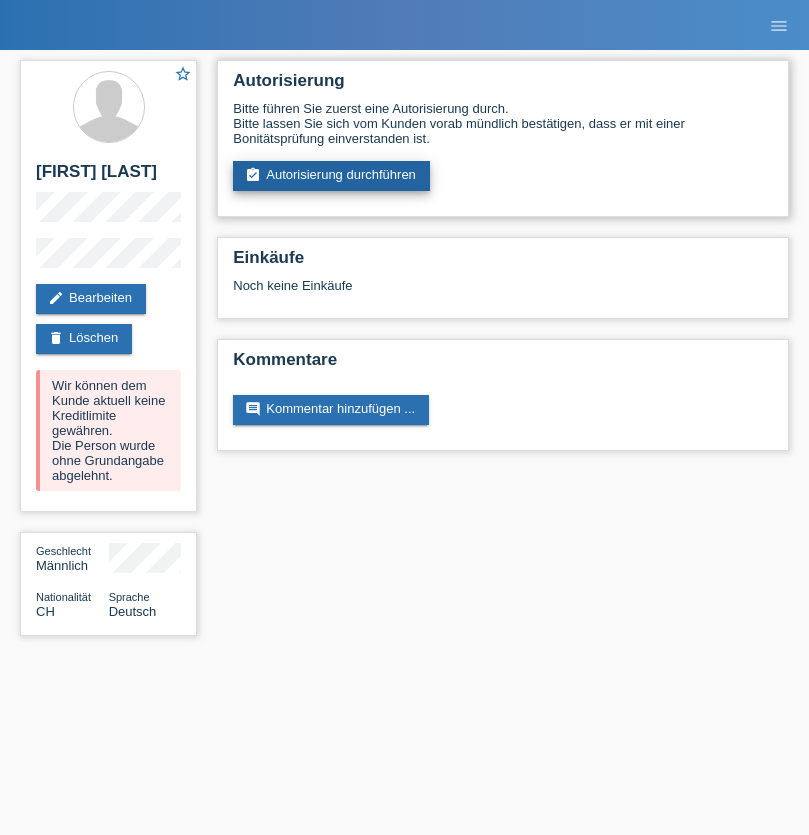 click on "assignment_turned_in  Autorisierung durchführen" at bounding box center [331, 176] 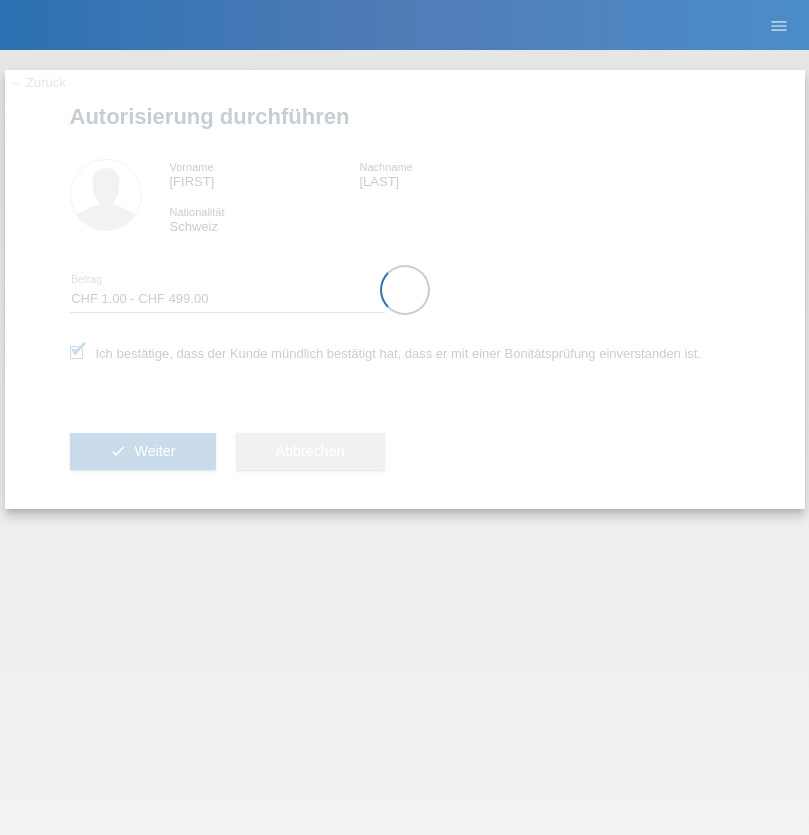 select on "1" 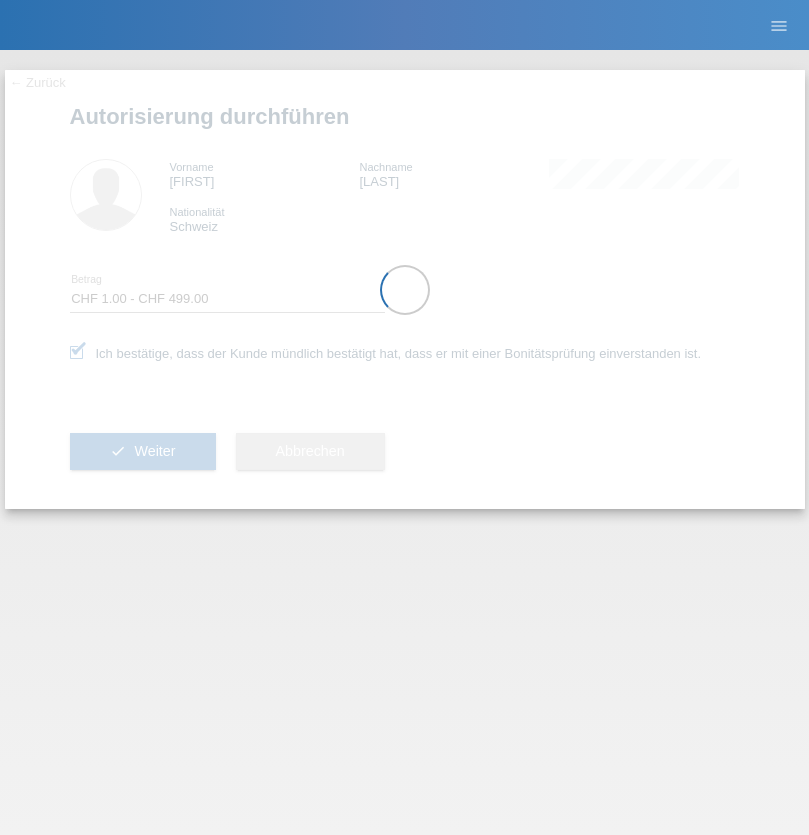 scroll, scrollTop: 0, scrollLeft: 0, axis: both 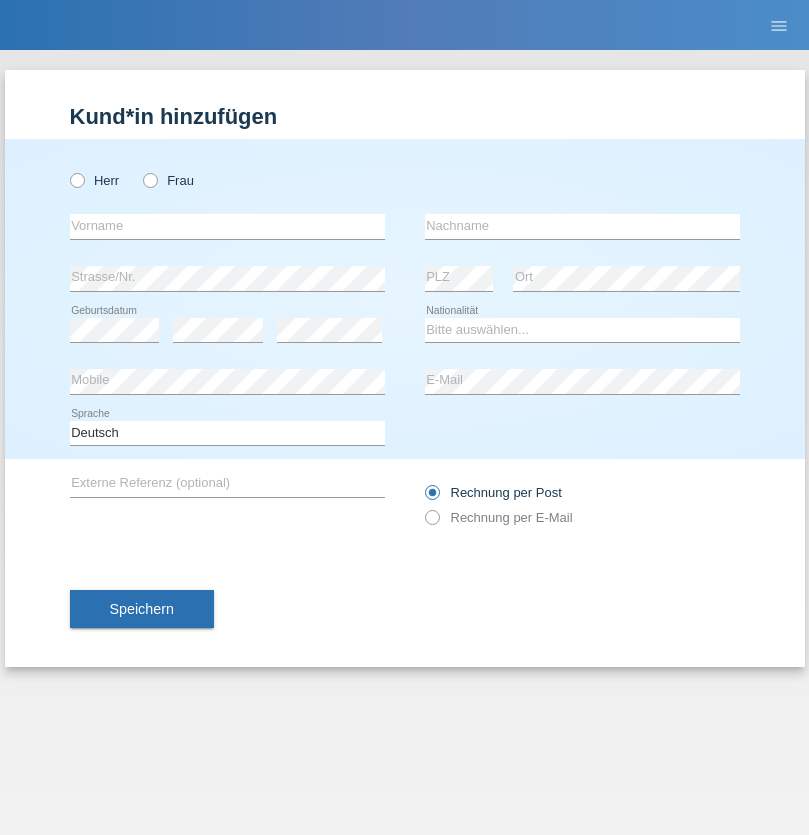 radio on "true" 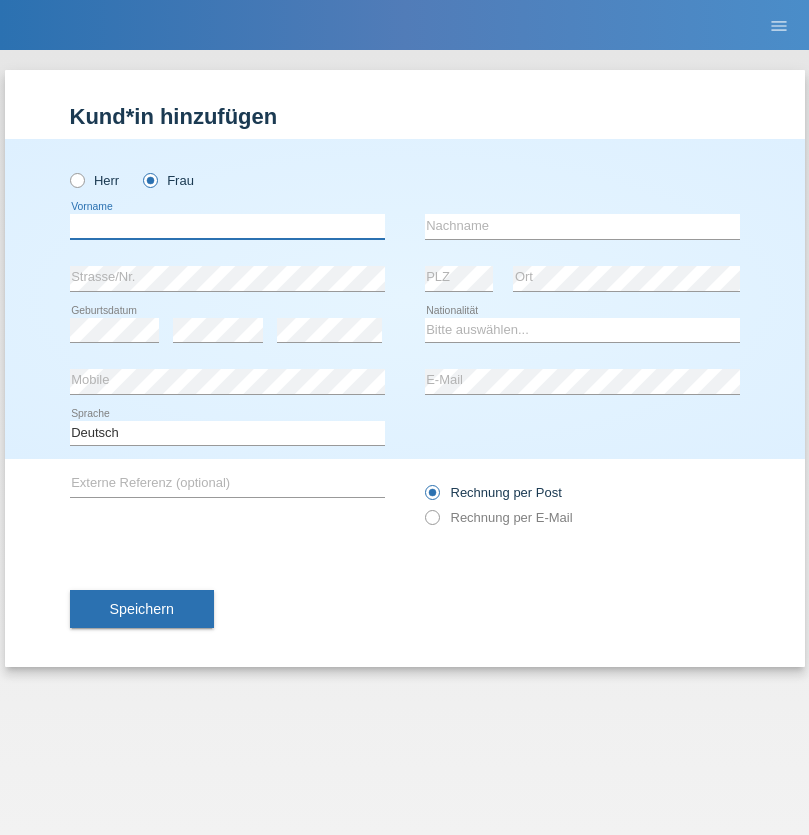 click at bounding box center (227, 226) 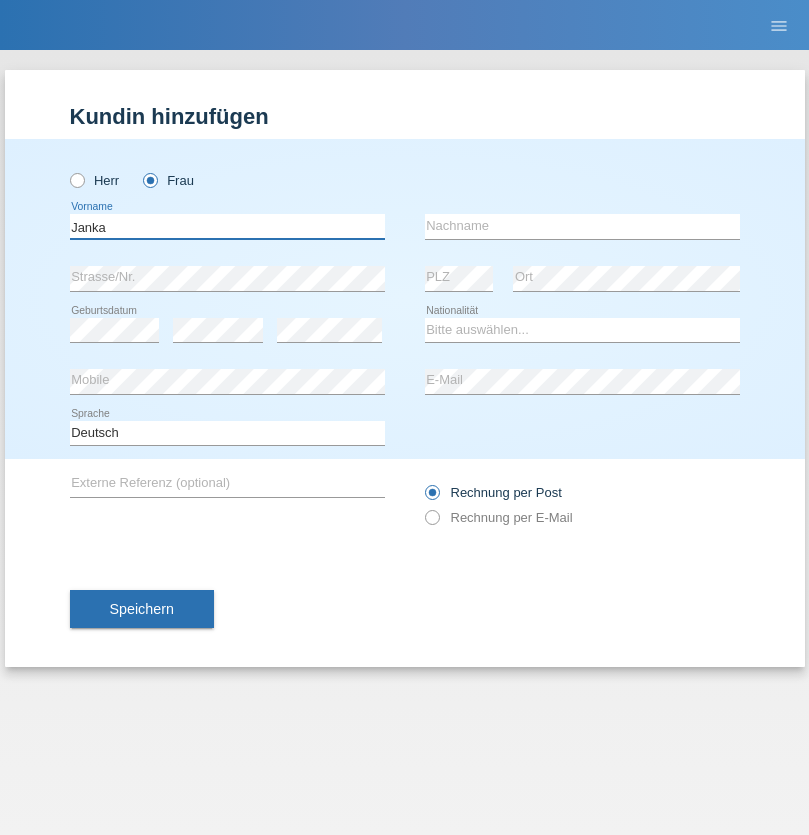 type on "Janka" 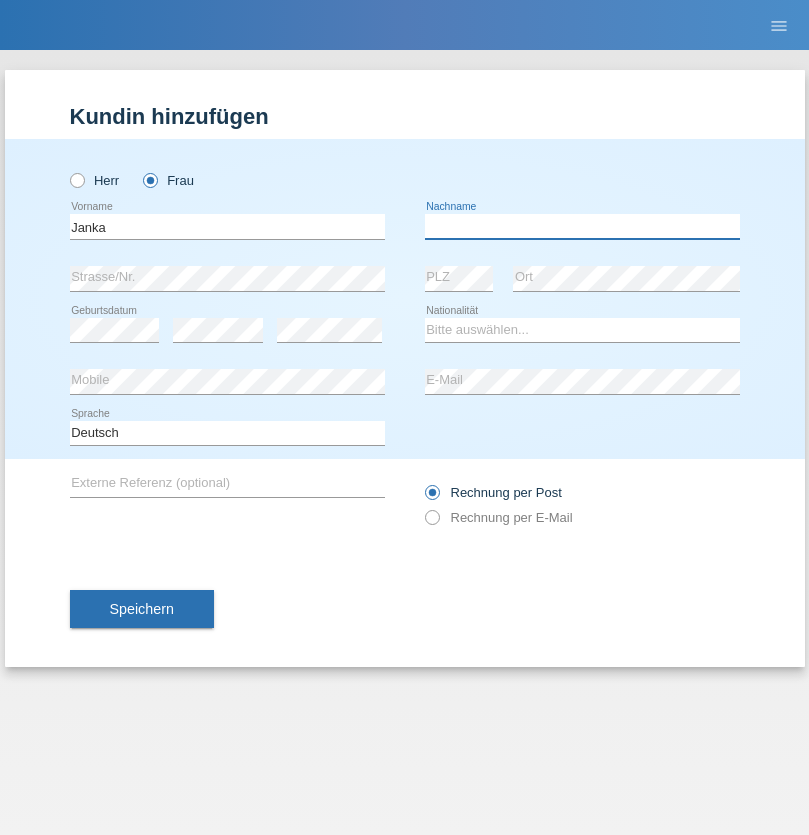 click at bounding box center [582, 226] 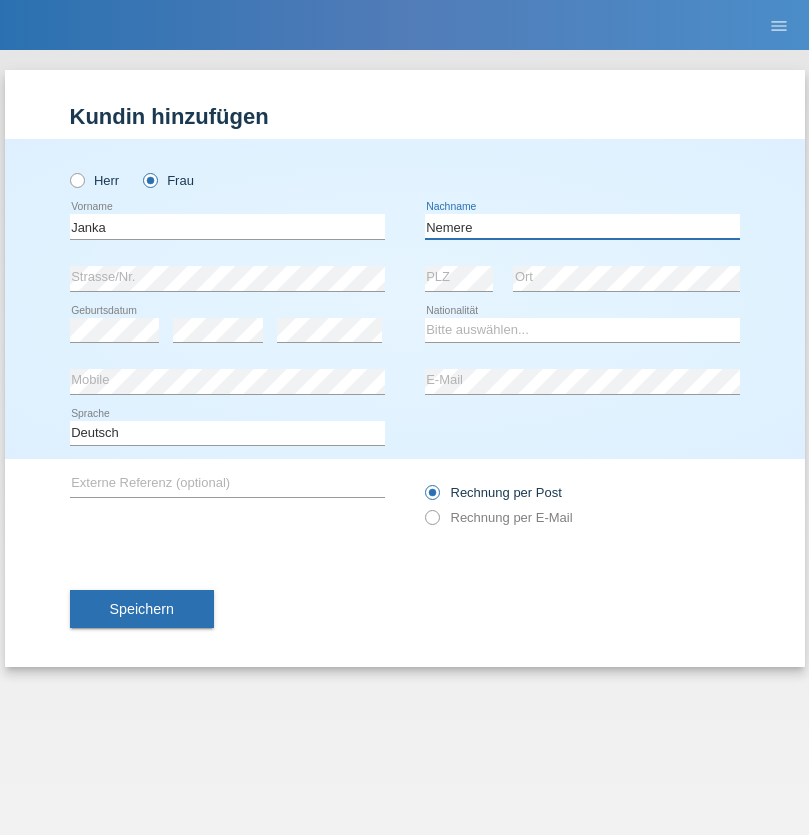 type on "Nemere" 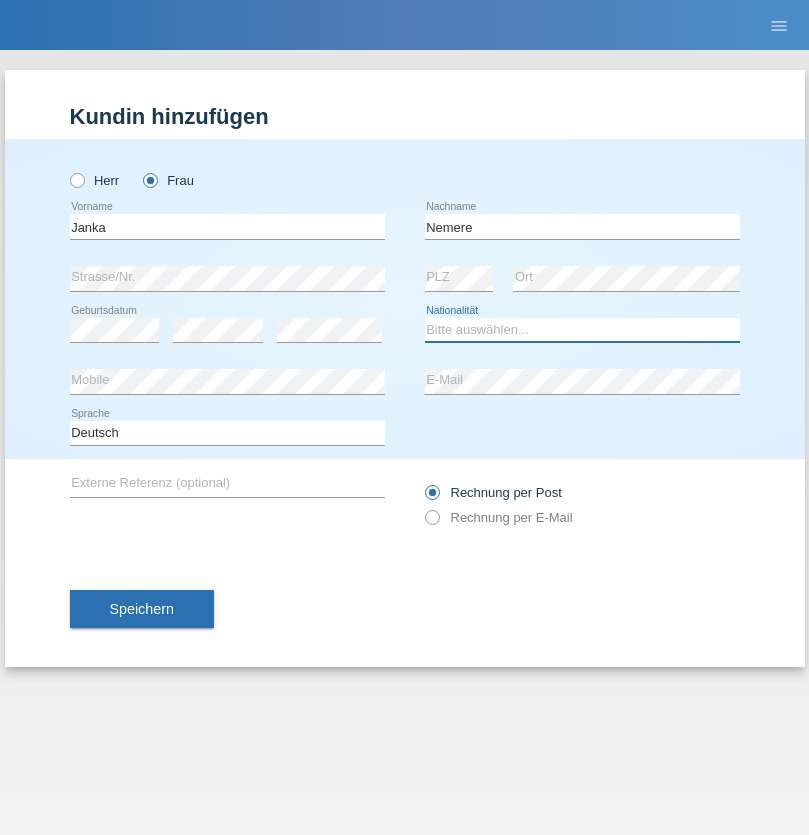 select on "HU" 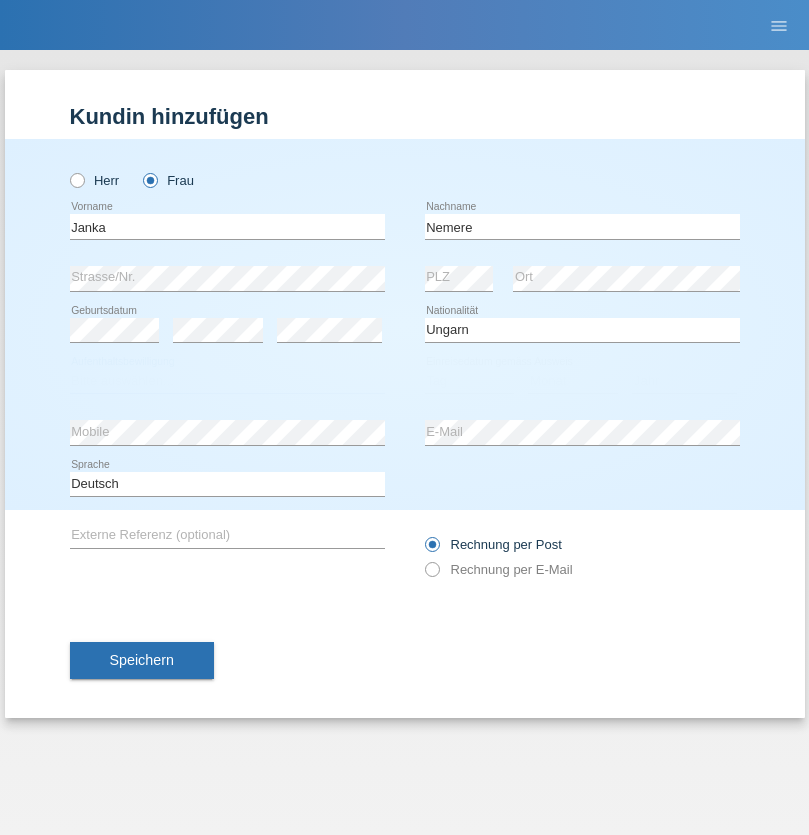 select on "C" 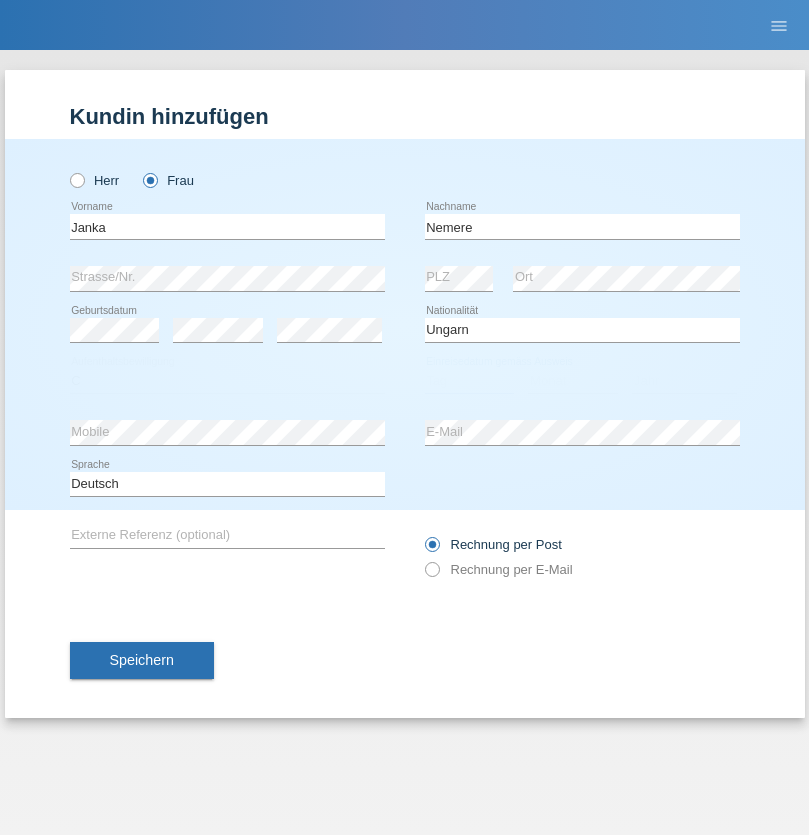 select on "13" 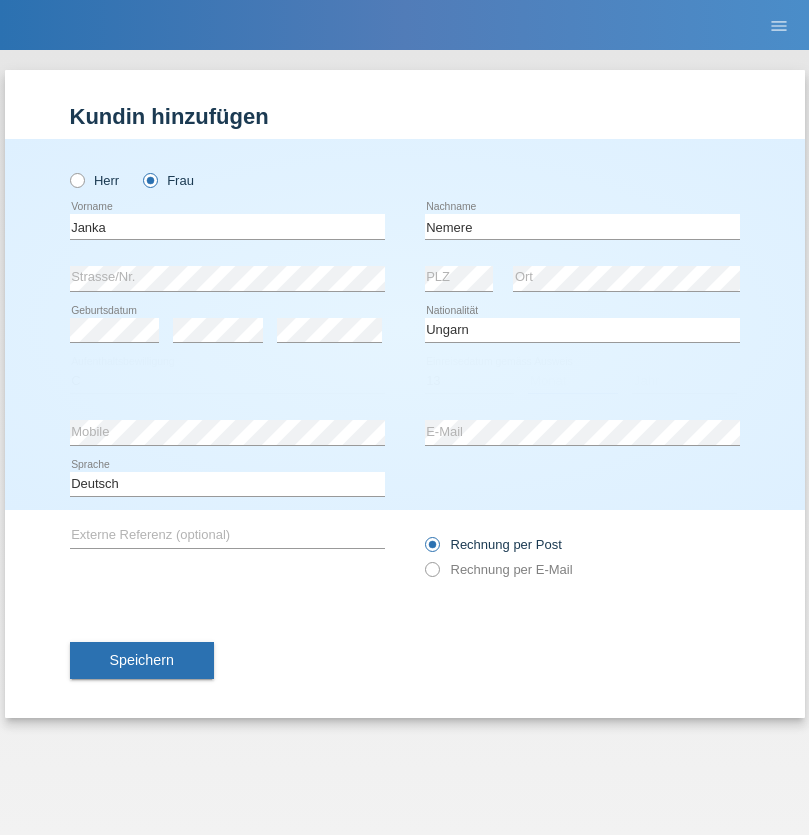 select on "12" 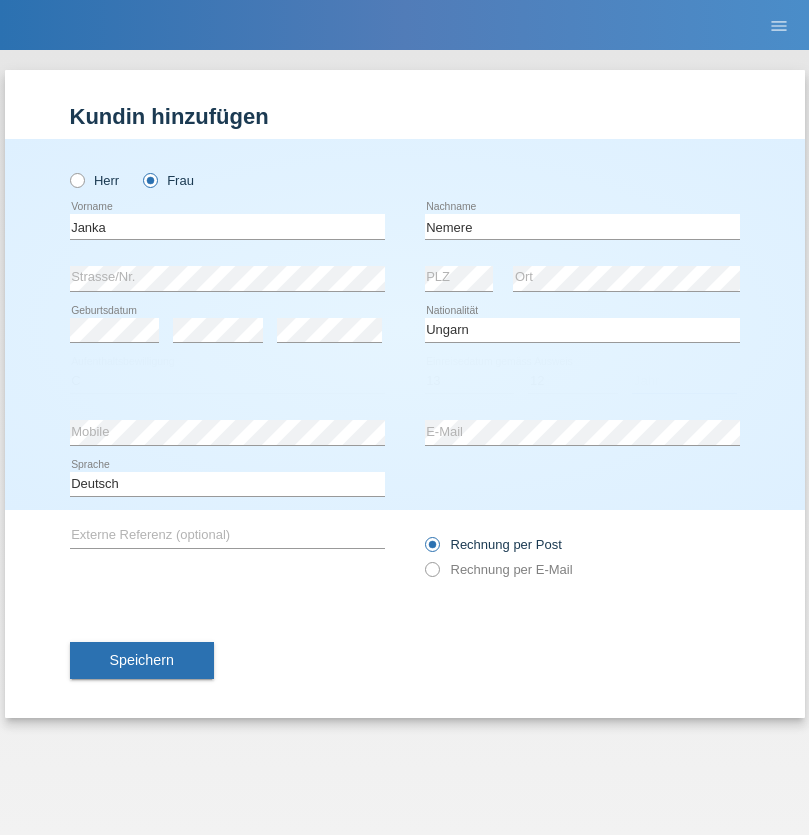 select on "2021" 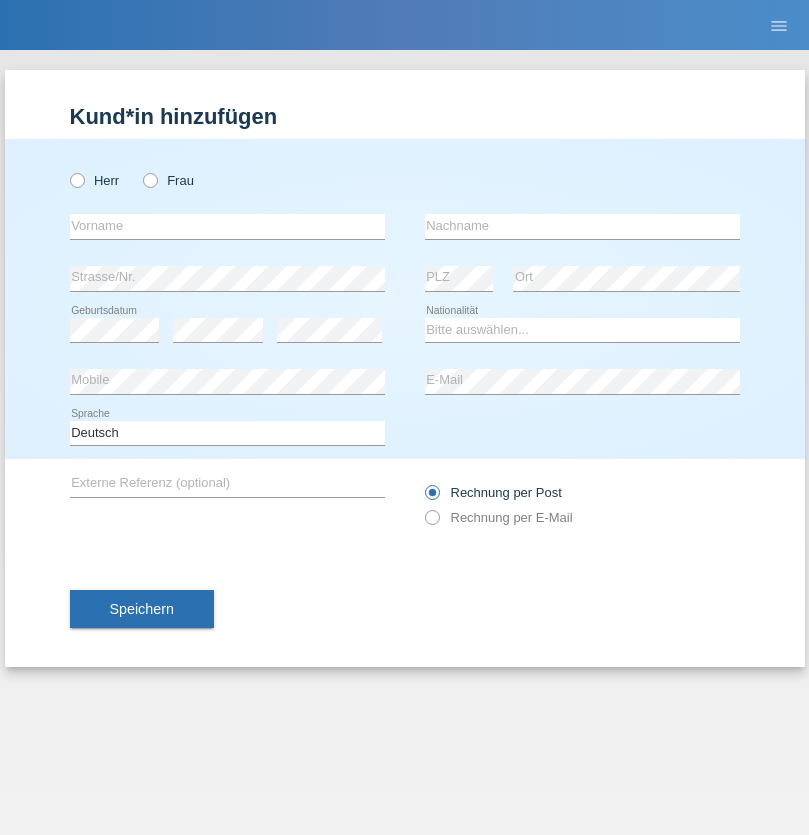 scroll, scrollTop: 0, scrollLeft: 0, axis: both 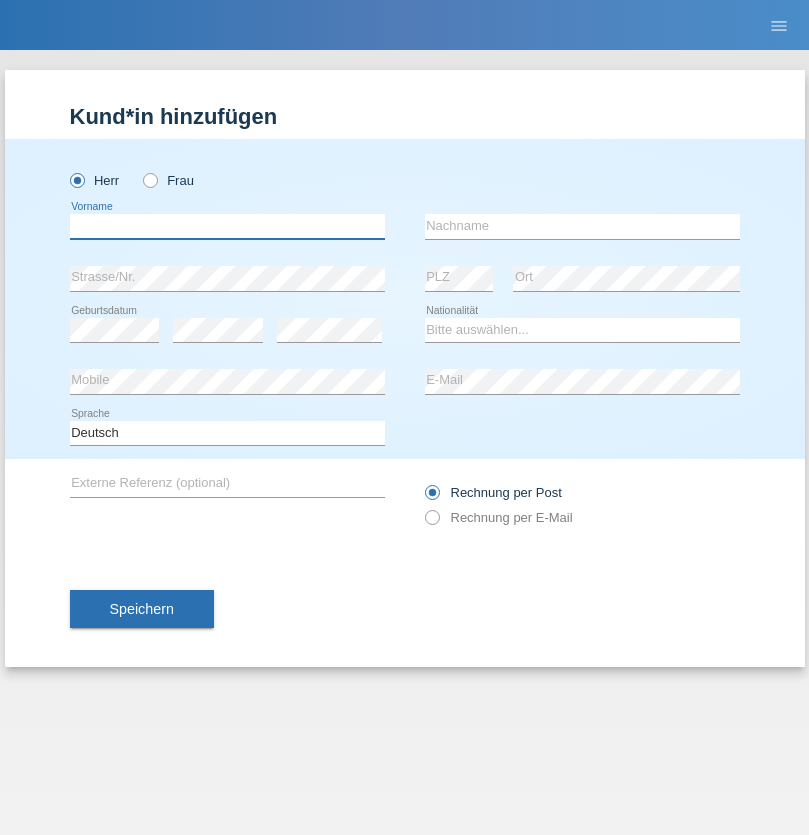 click at bounding box center (227, 226) 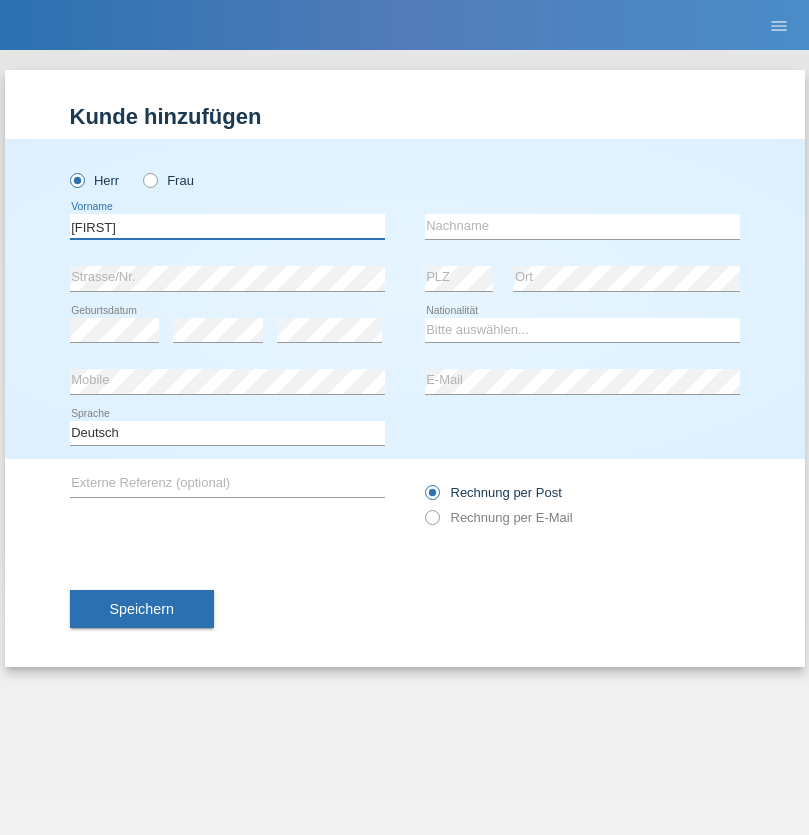 type on "[FIRST]" 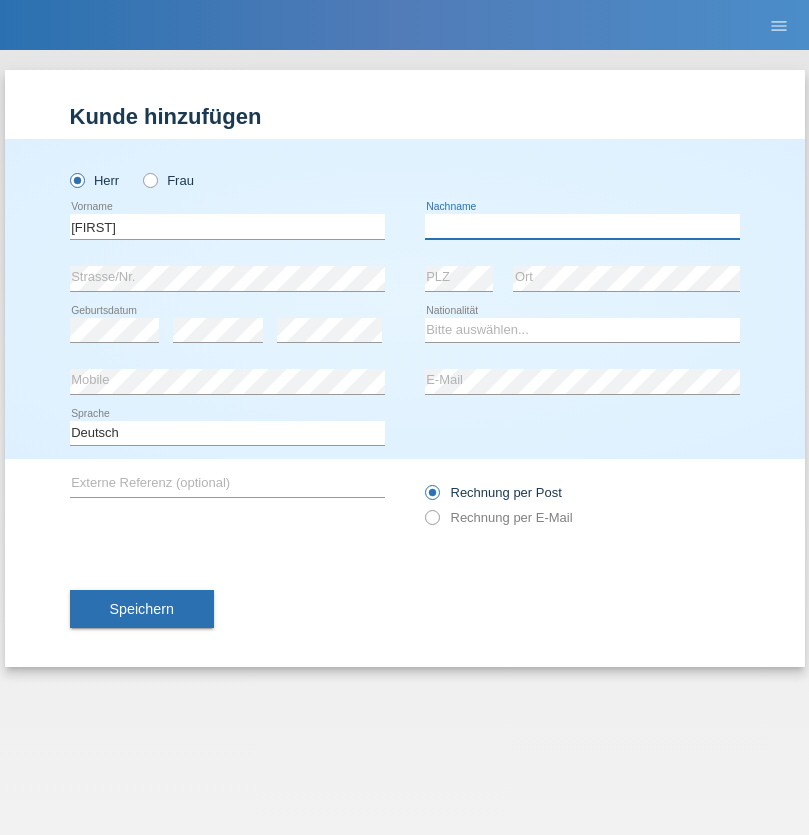 click at bounding box center [582, 226] 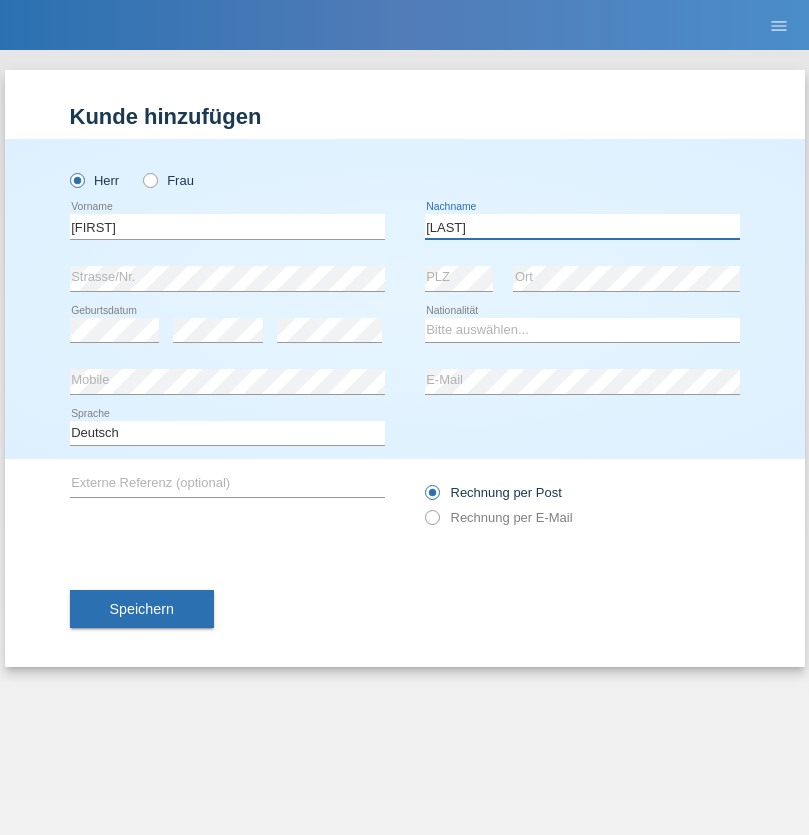 type on "[LAST]" 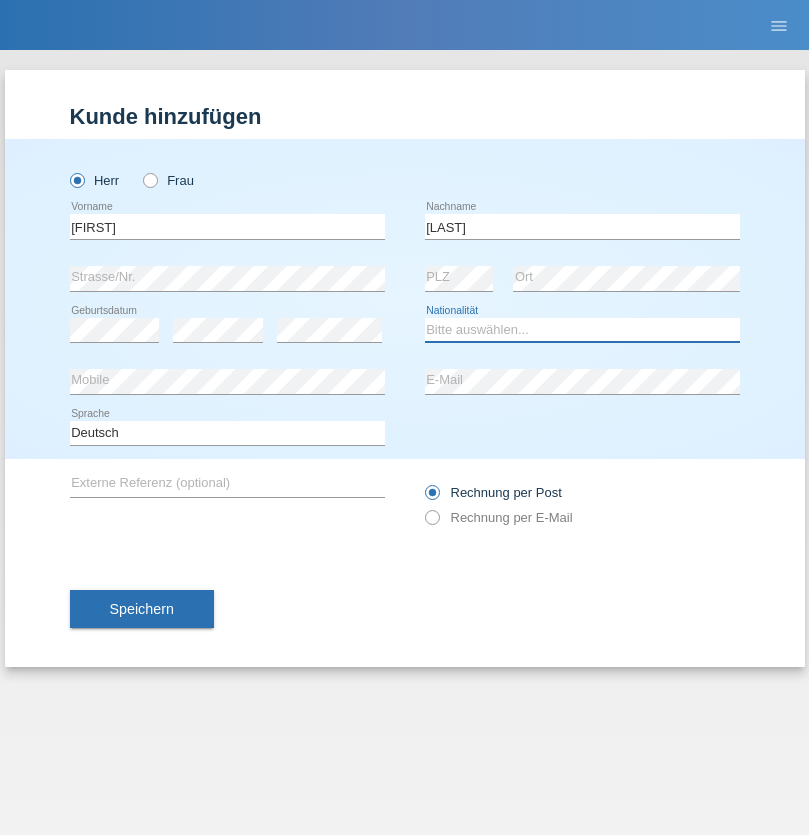 select on "PT" 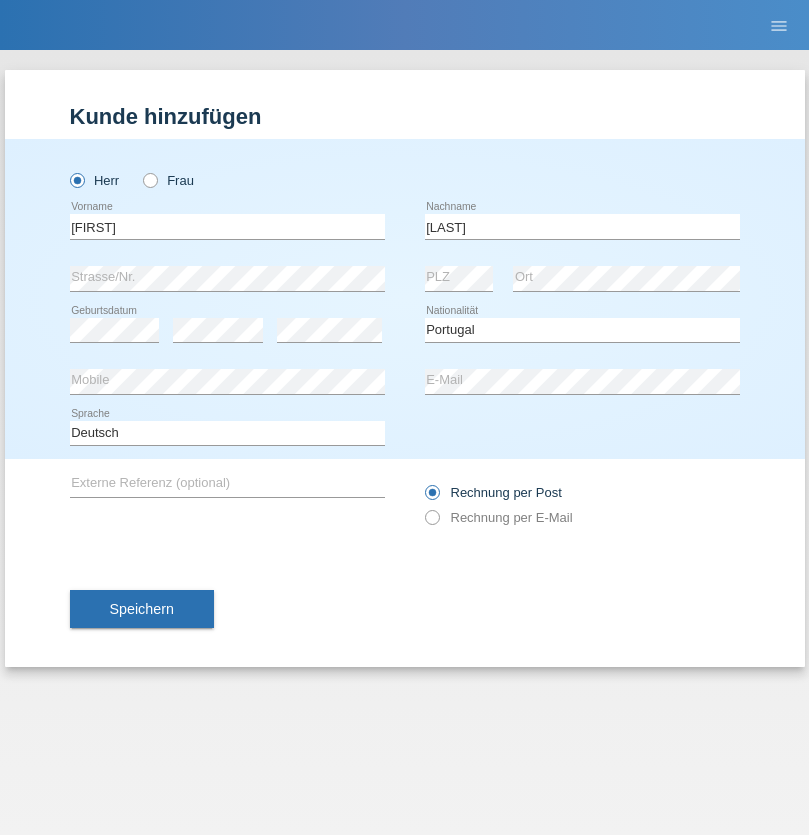 select on "C" 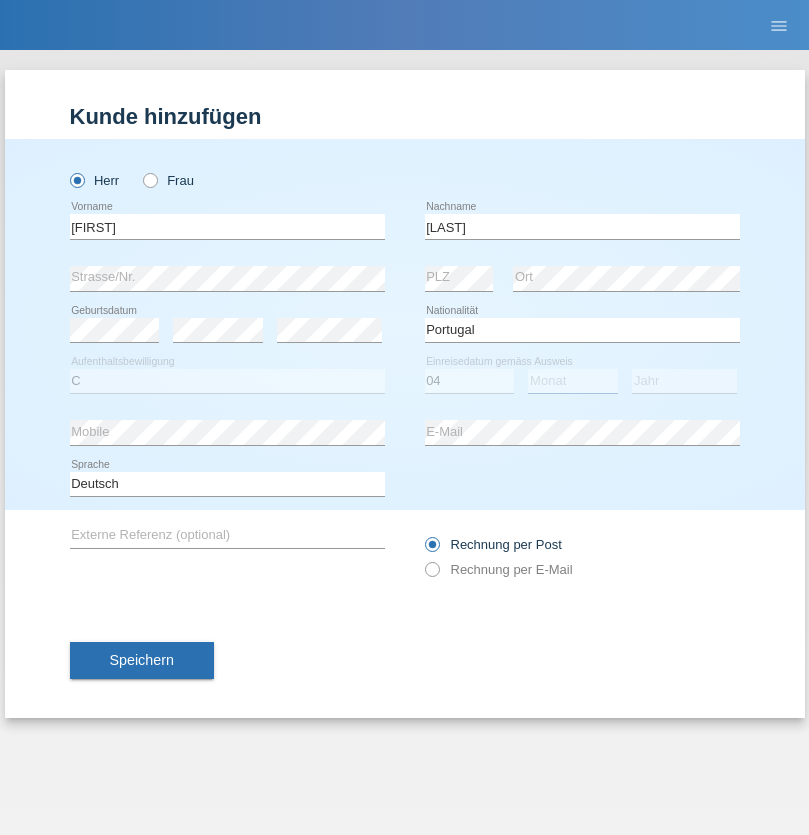 select on "09" 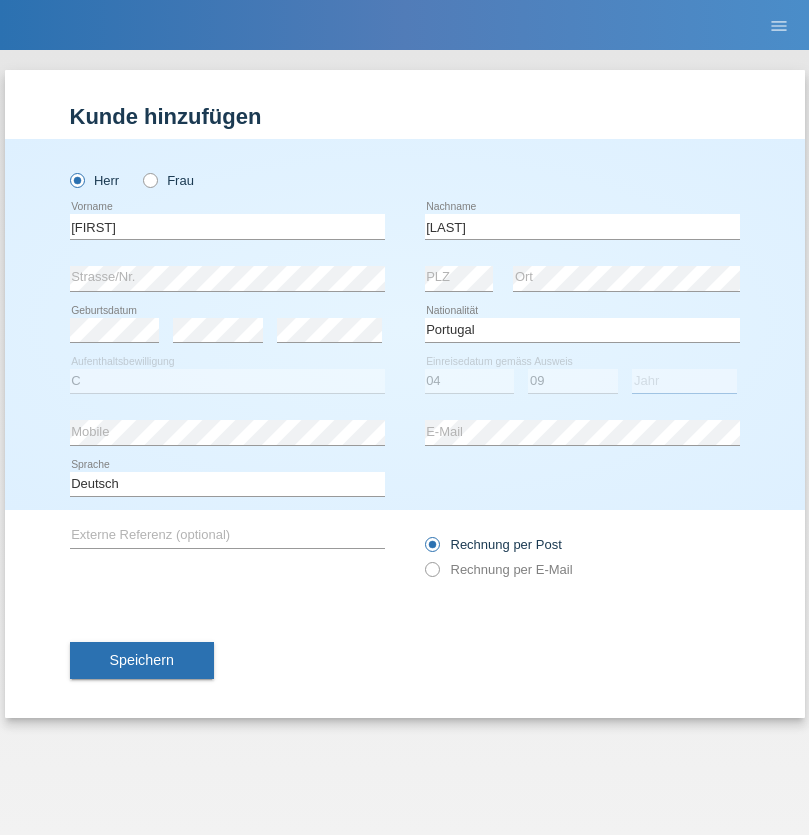 select on "2021" 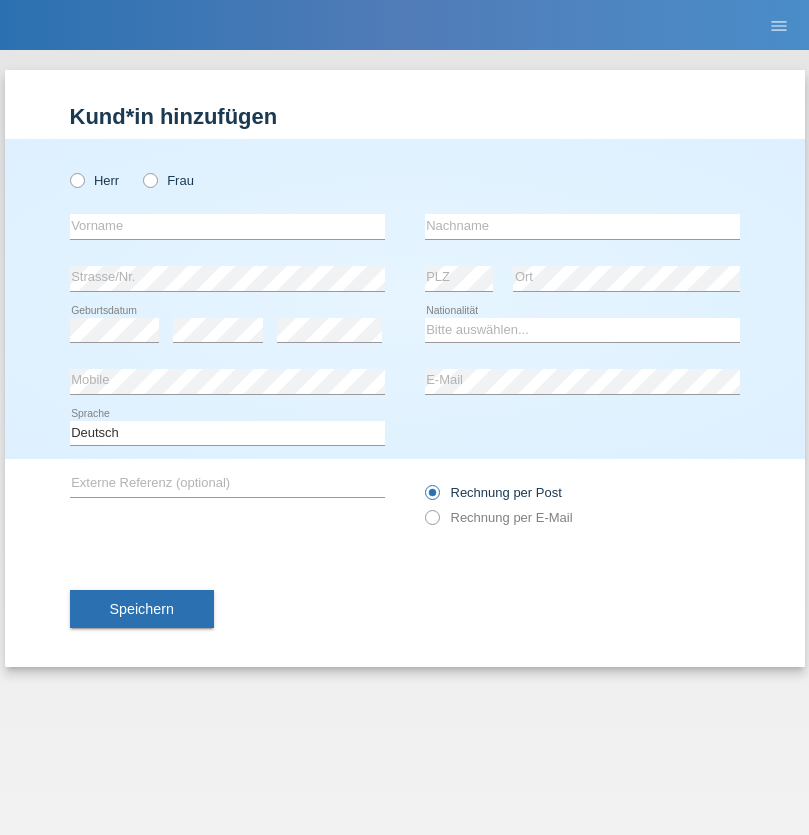 scroll, scrollTop: 0, scrollLeft: 0, axis: both 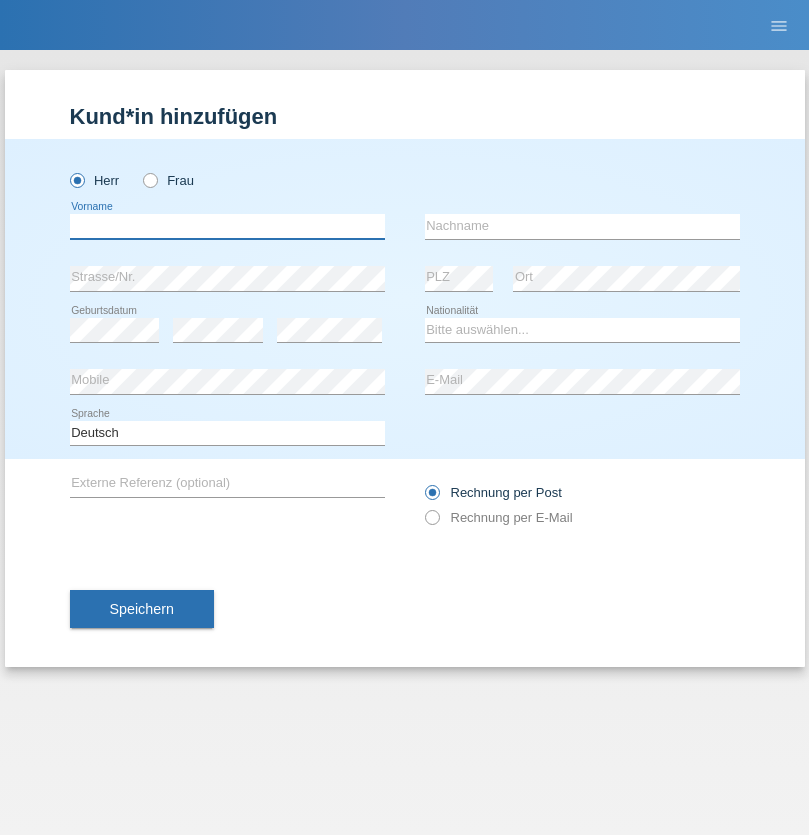 click at bounding box center [227, 226] 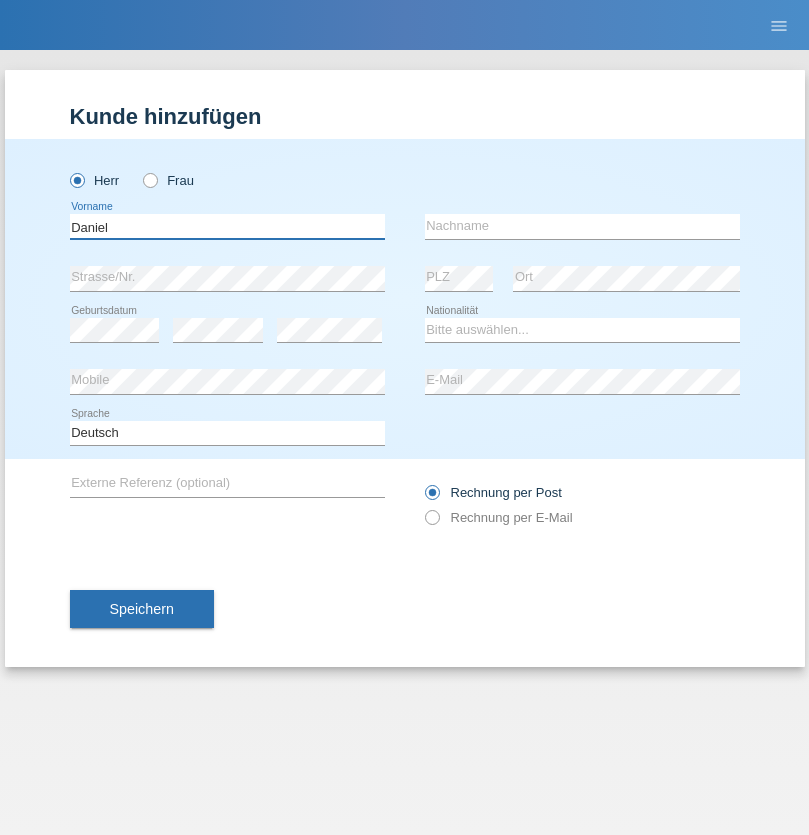 type on "Daniel" 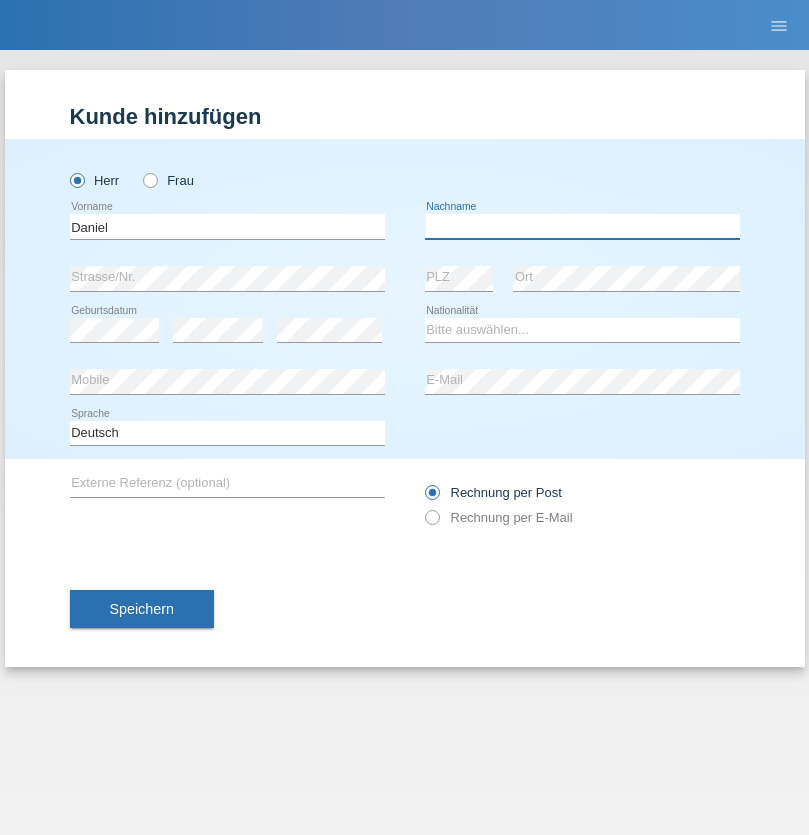 click at bounding box center (582, 226) 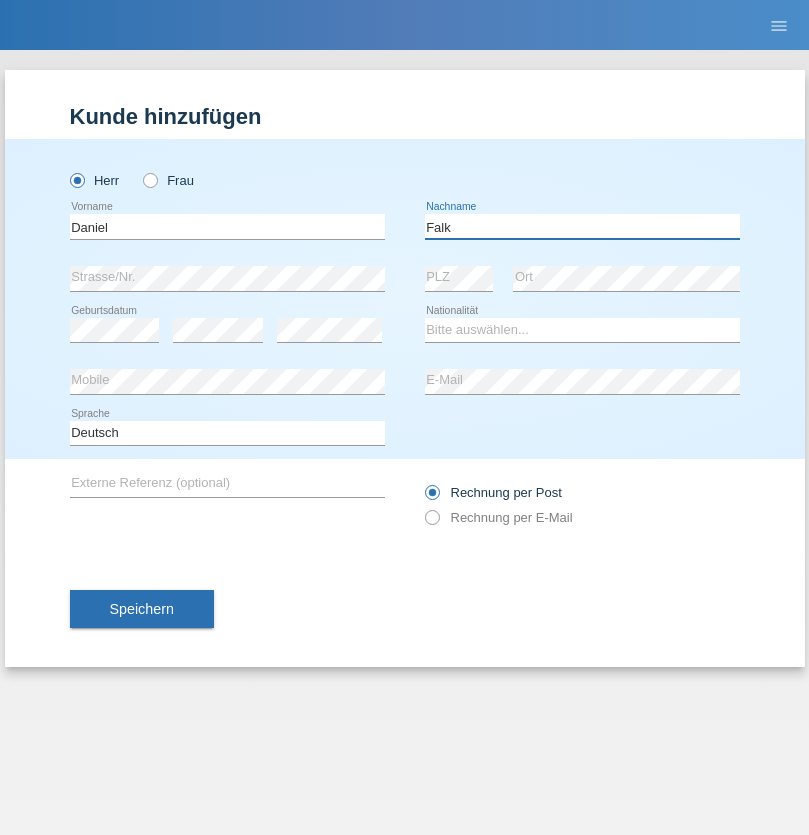type on "Falk" 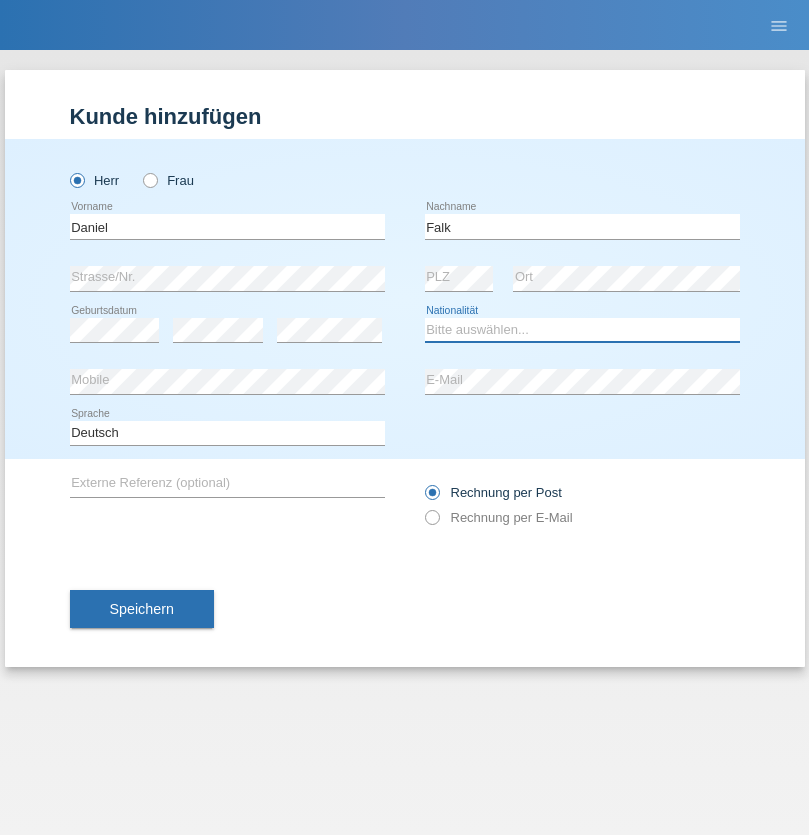 select on "CH" 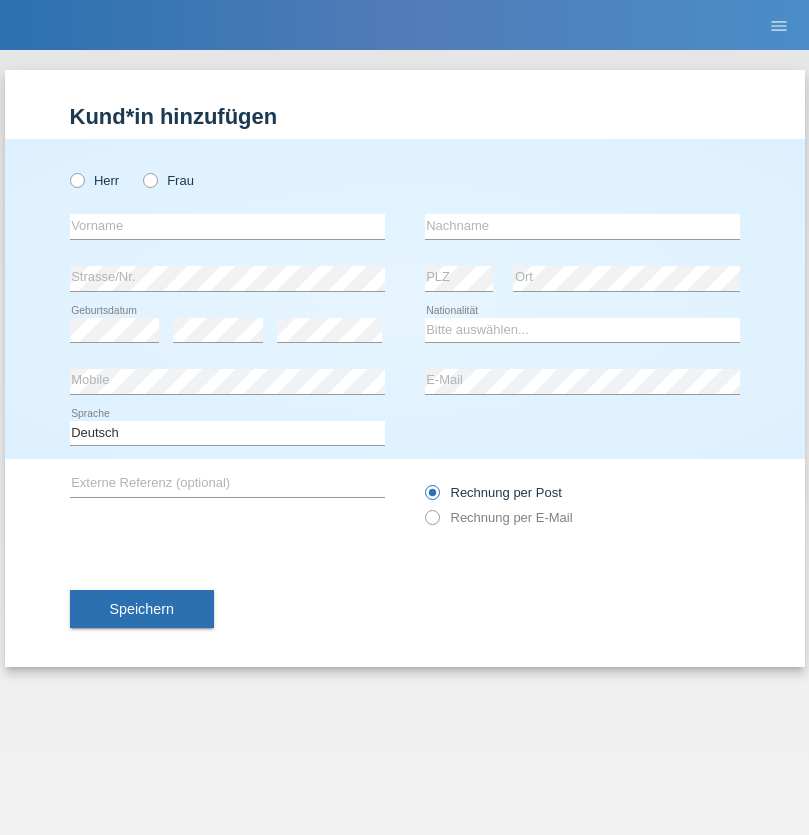 scroll, scrollTop: 0, scrollLeft: 0, axis: both 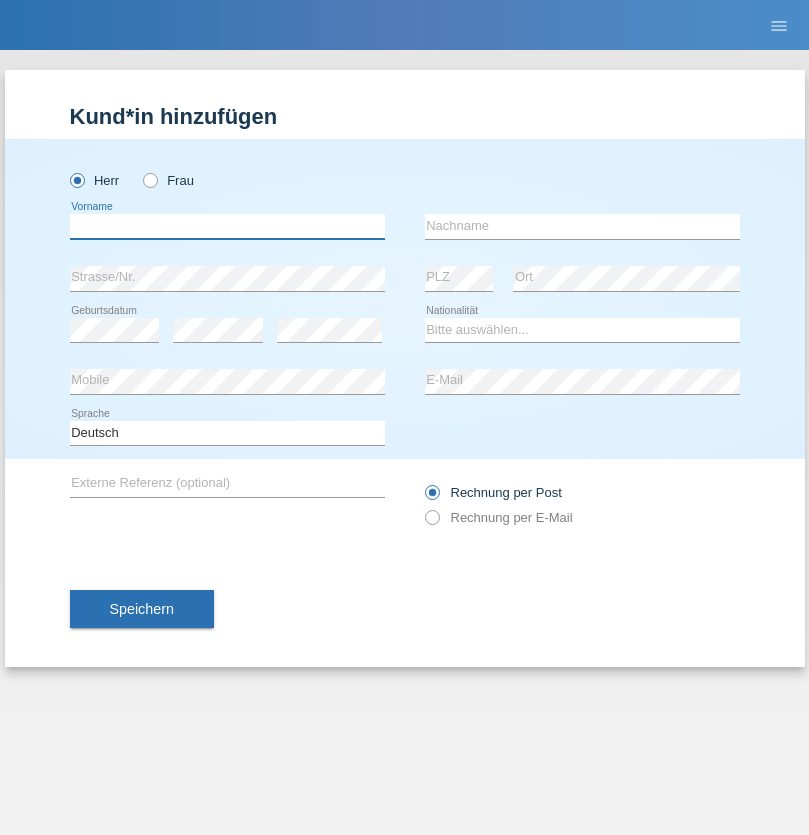 click at bounding box center [227, 226] 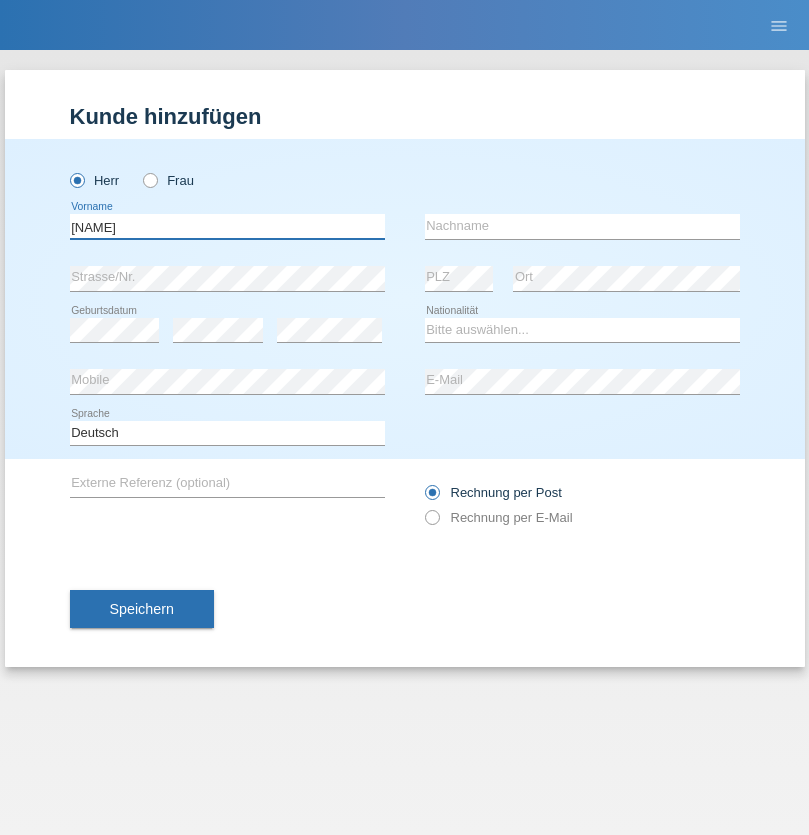 type on "Vincenzo" 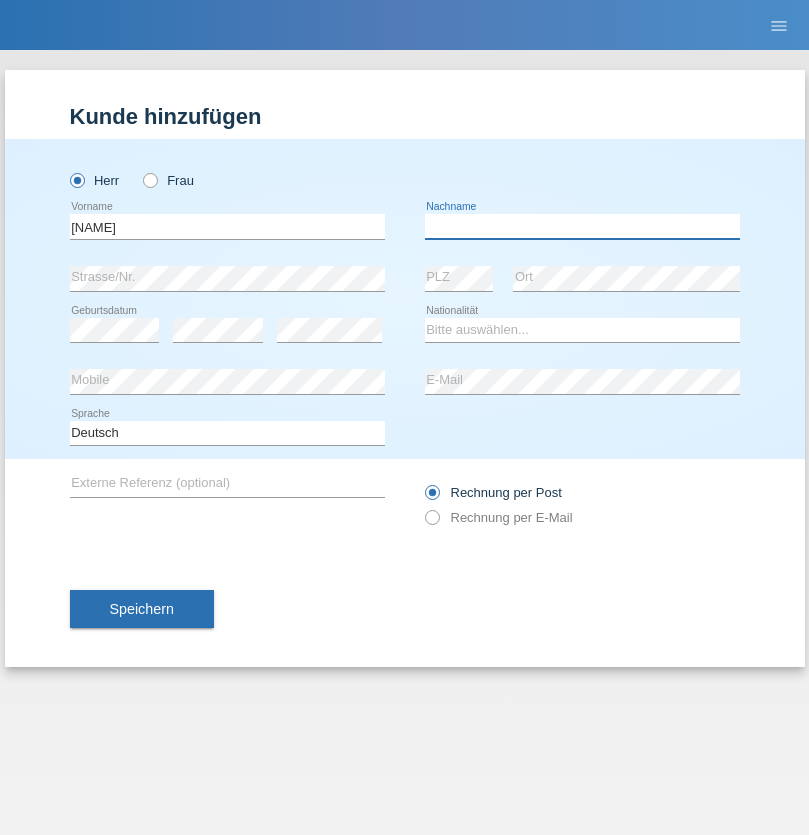click at bounding box center (582, 226) 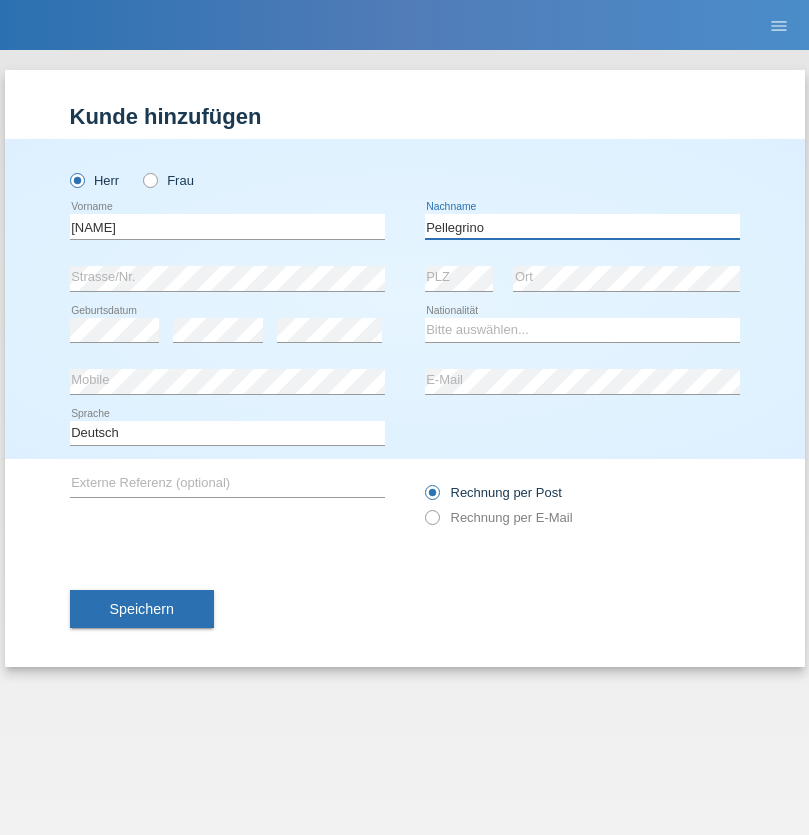 type on "Pellegrino" 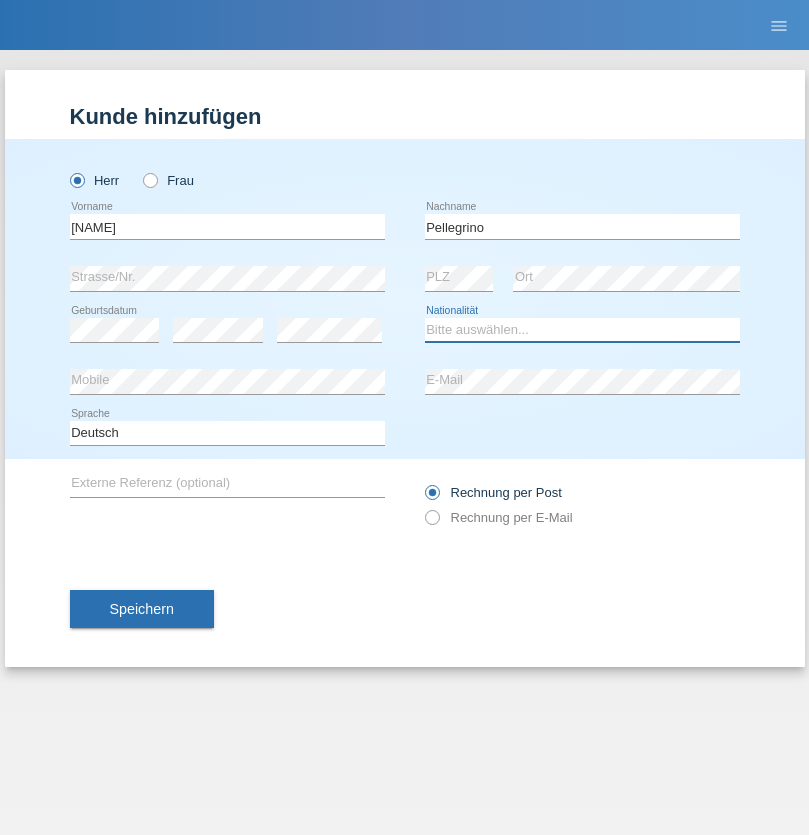 select on "IT" 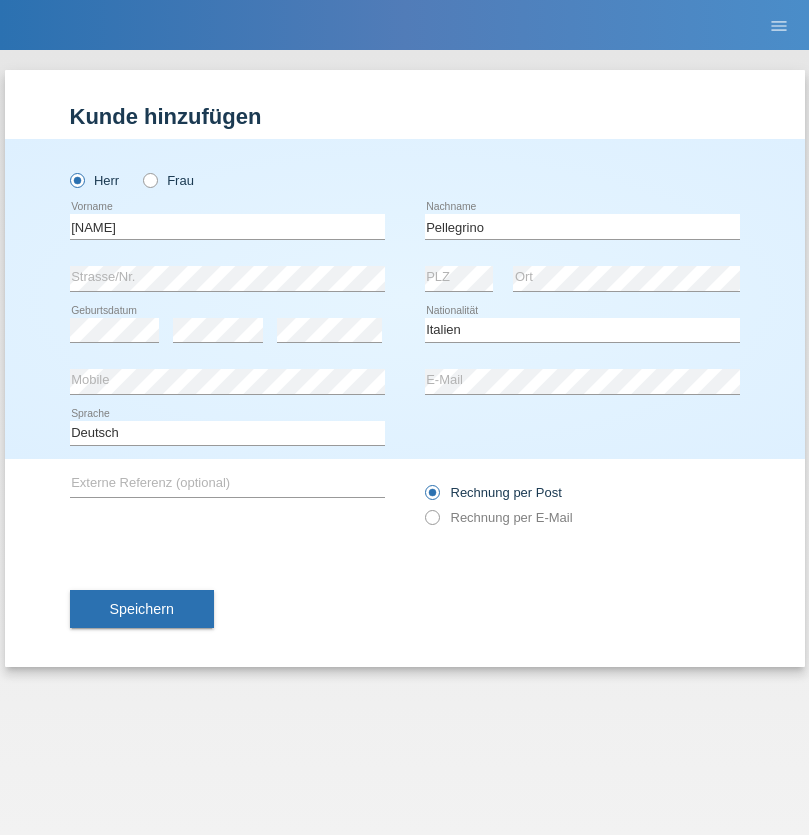 select on "C" 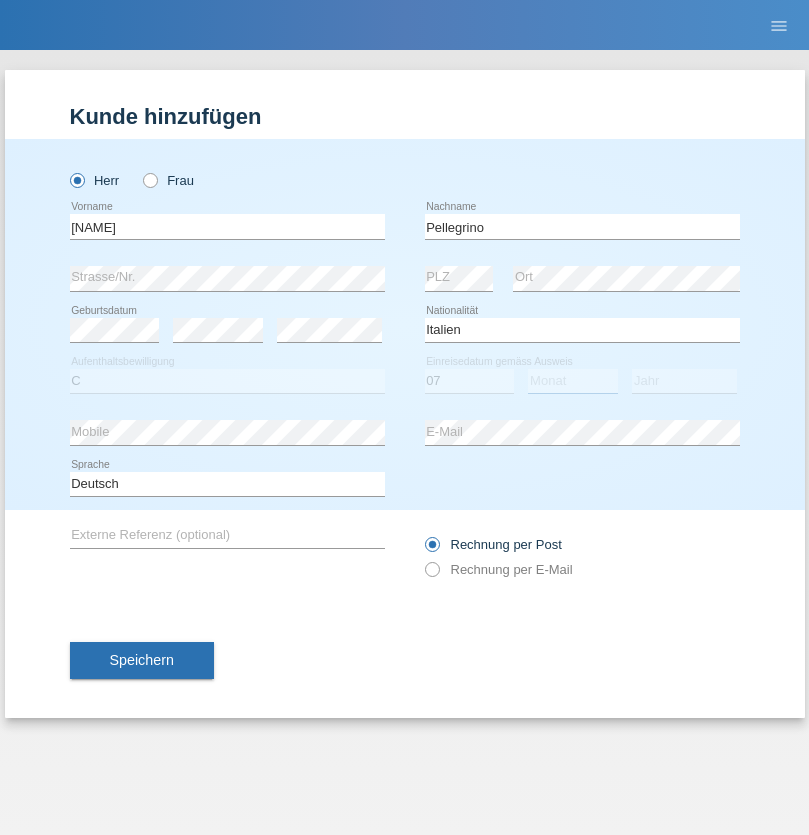 select on "07" 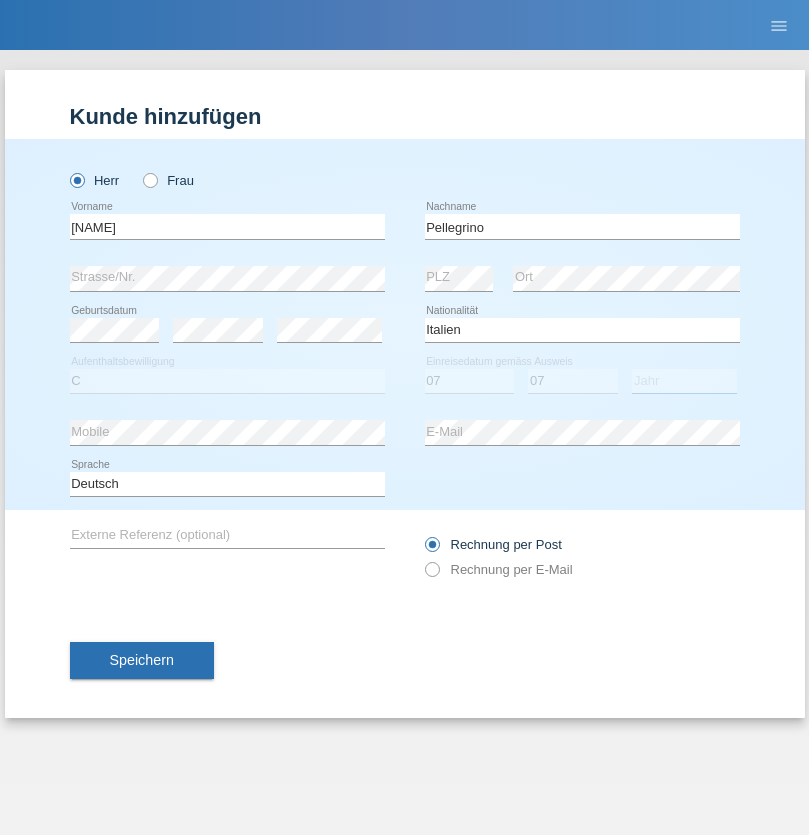 select on "2021" 